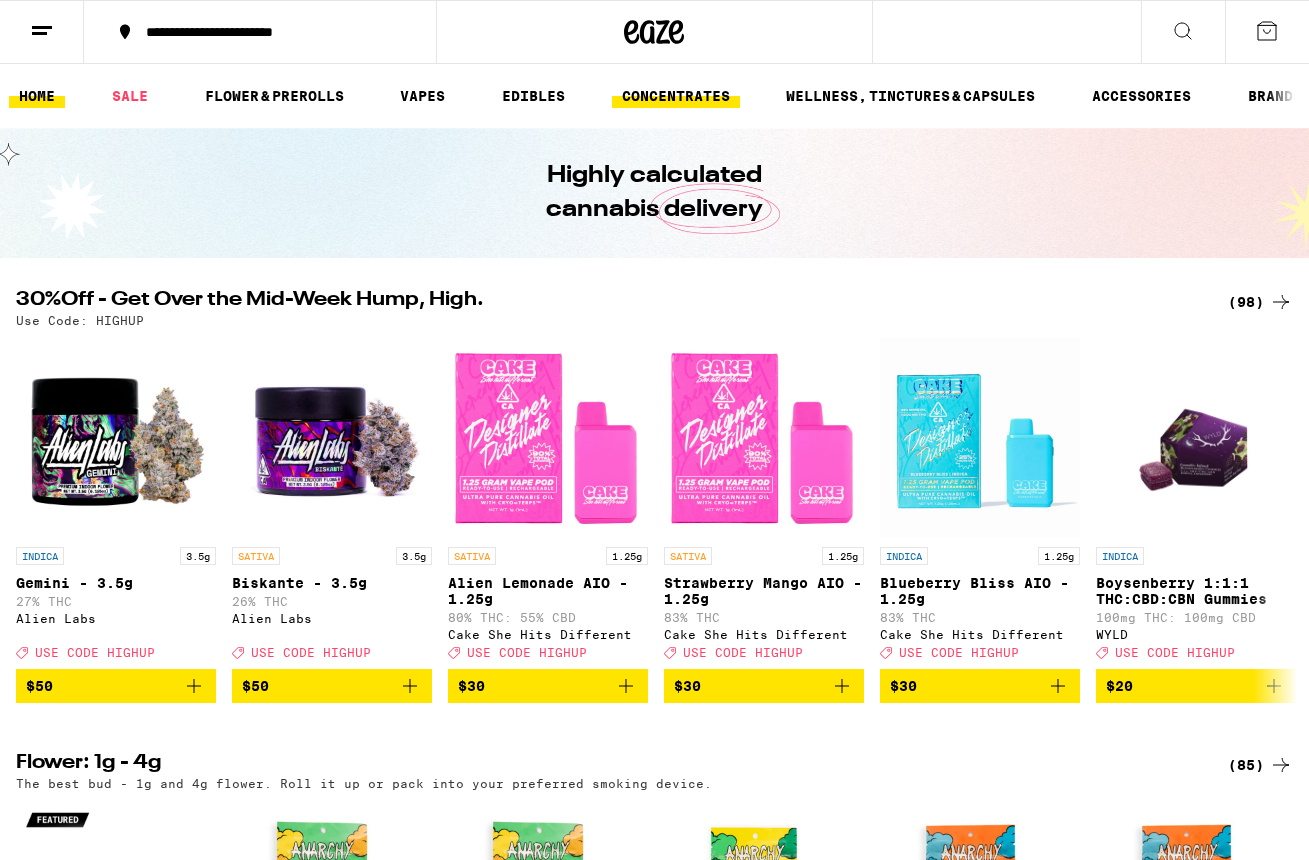 scroll, scrollTop: 0, scrollLeft: 0, axis: both 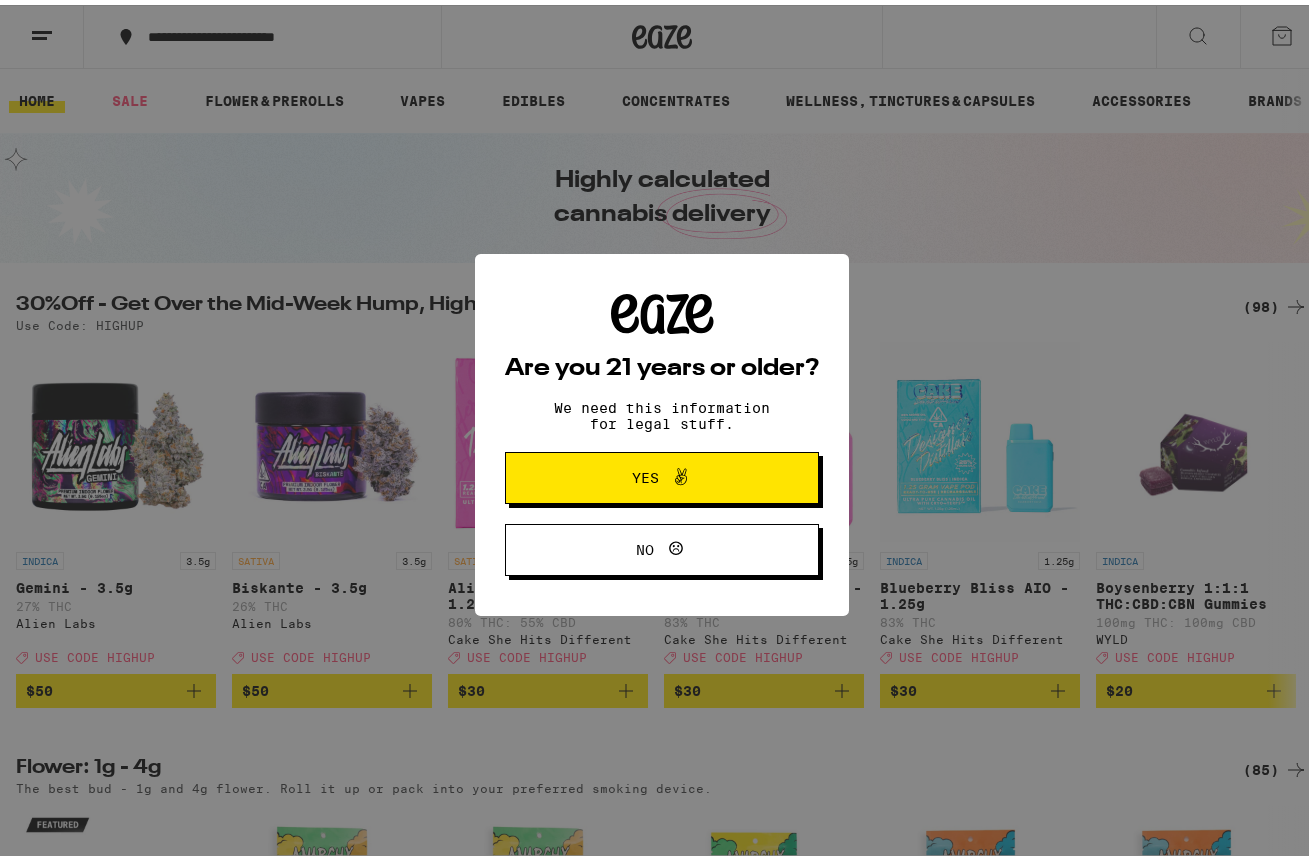 click 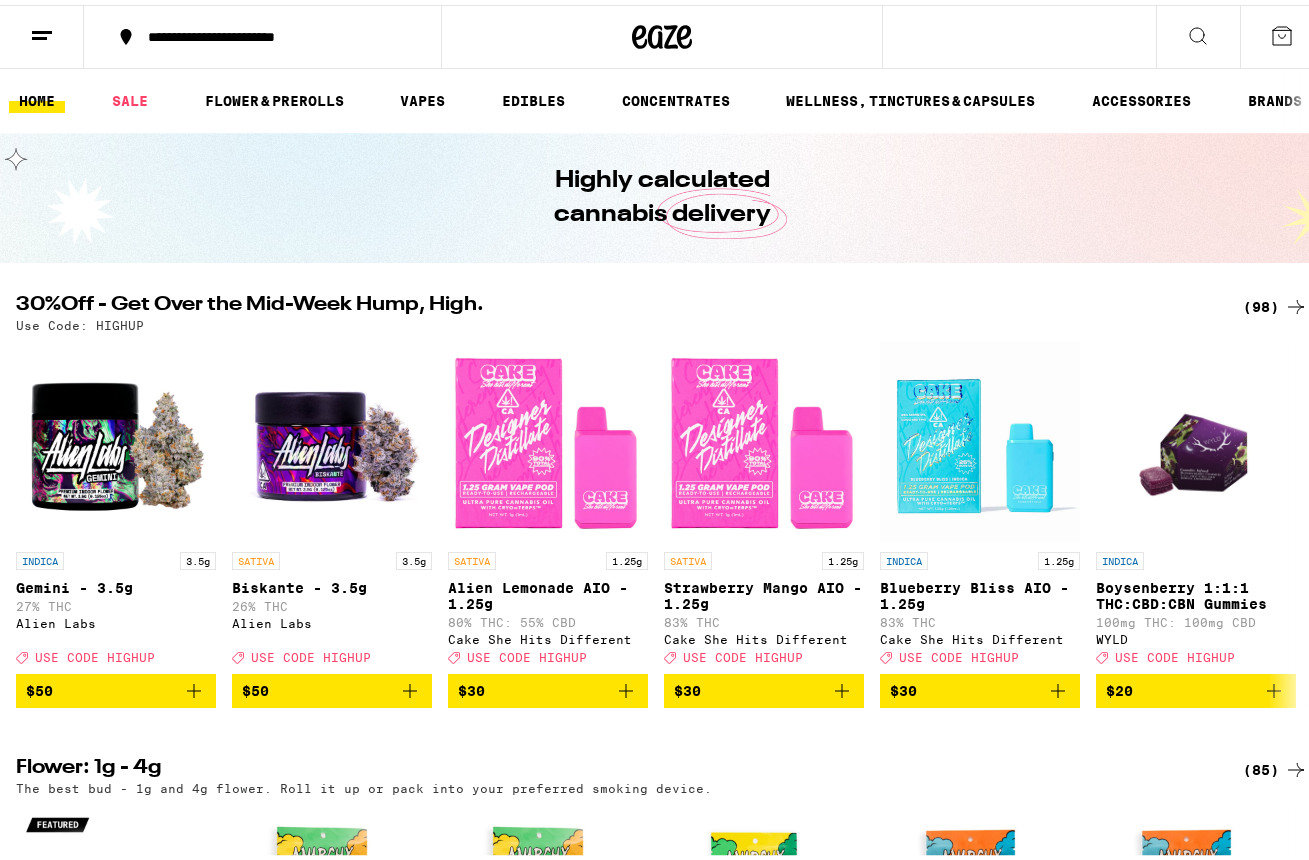 scroll, scrollTop: 0, scrollLeft: 0, axis: both 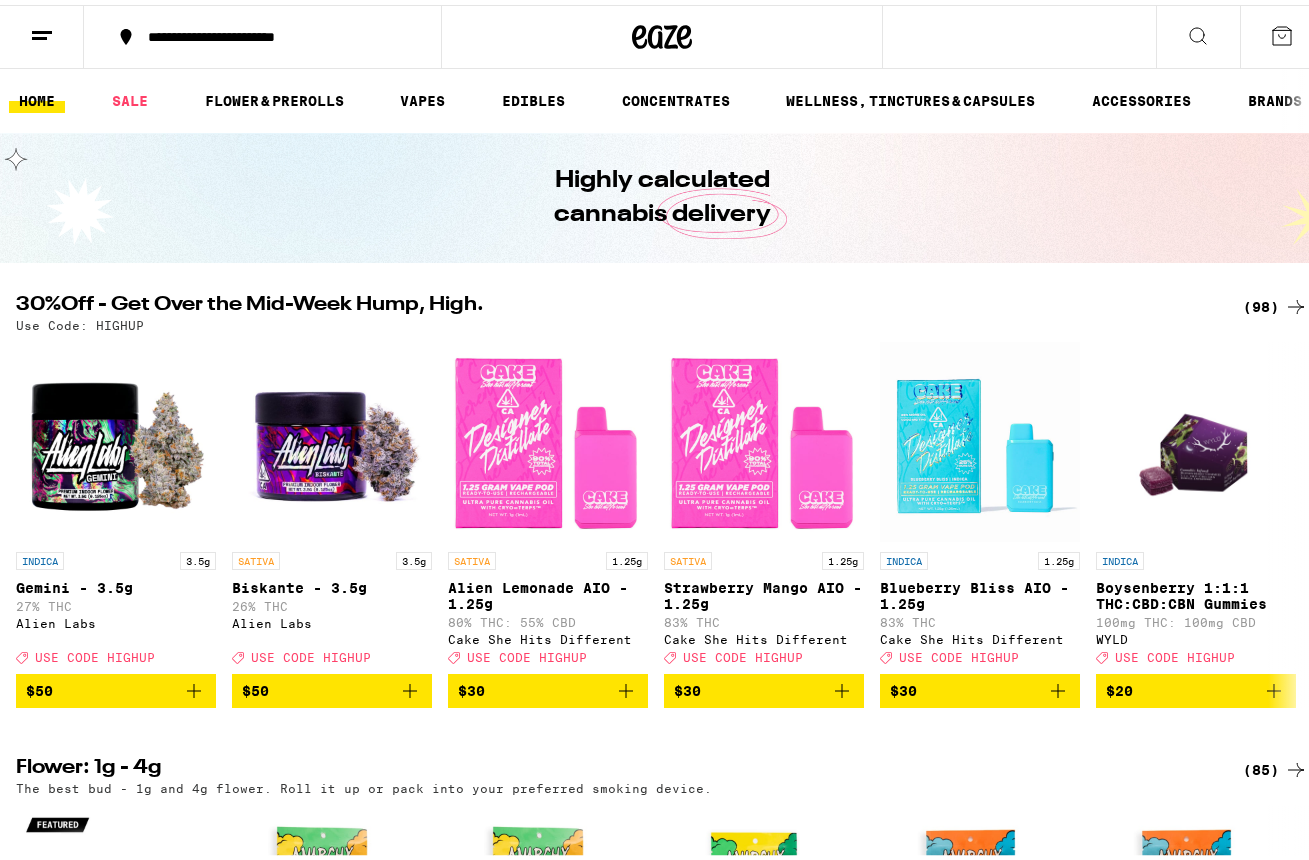 click 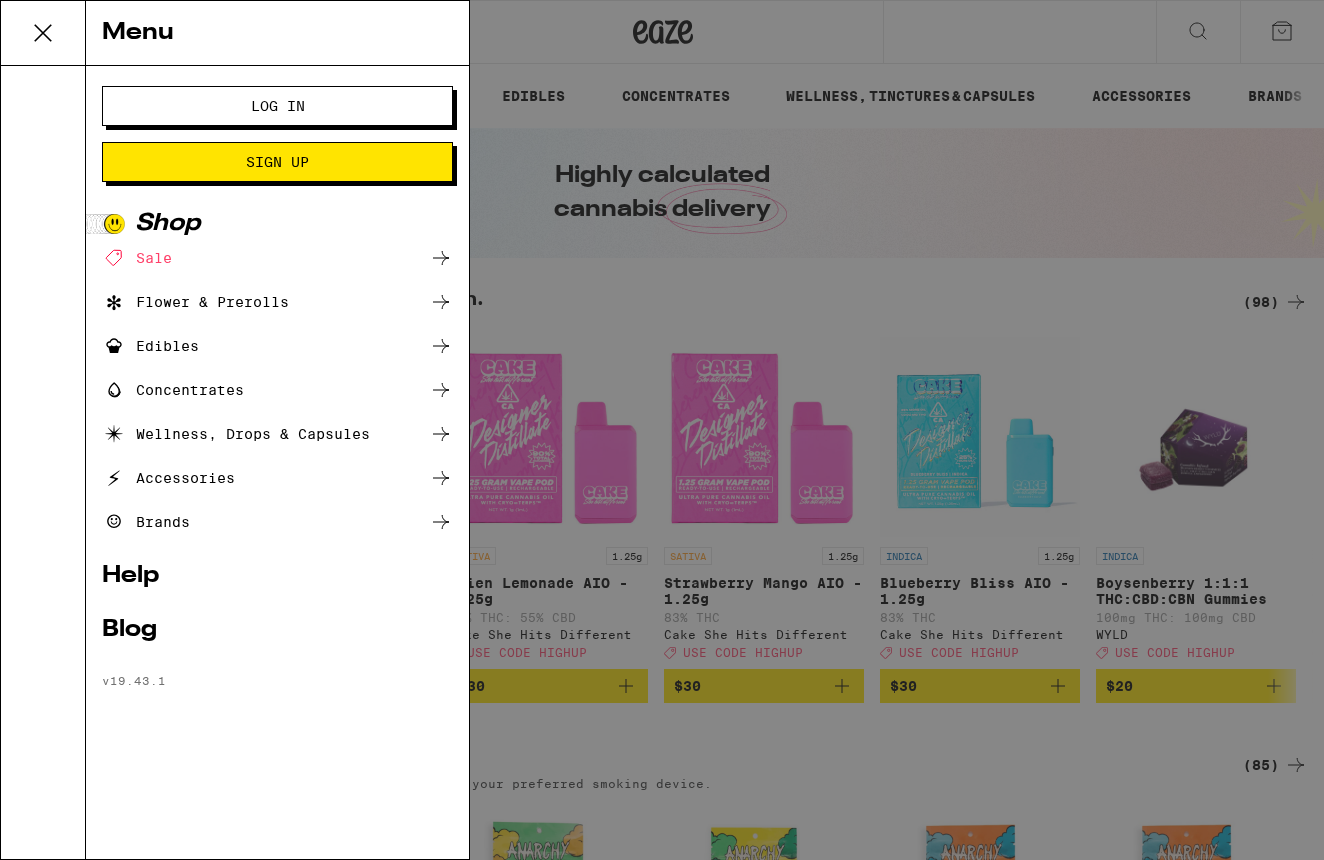 click on "Log In" at bounding box center (277, 106) 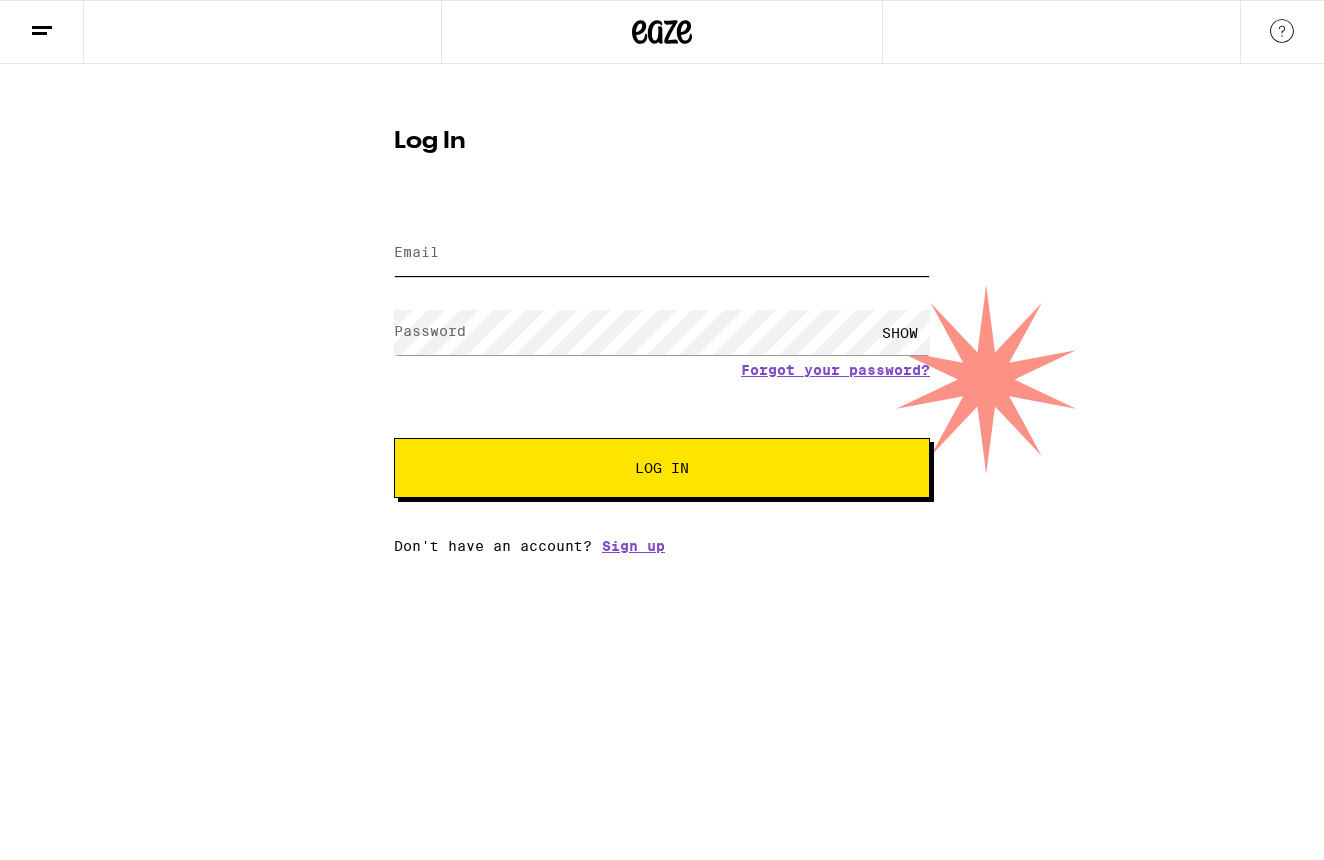 type on "[EMAIL]" 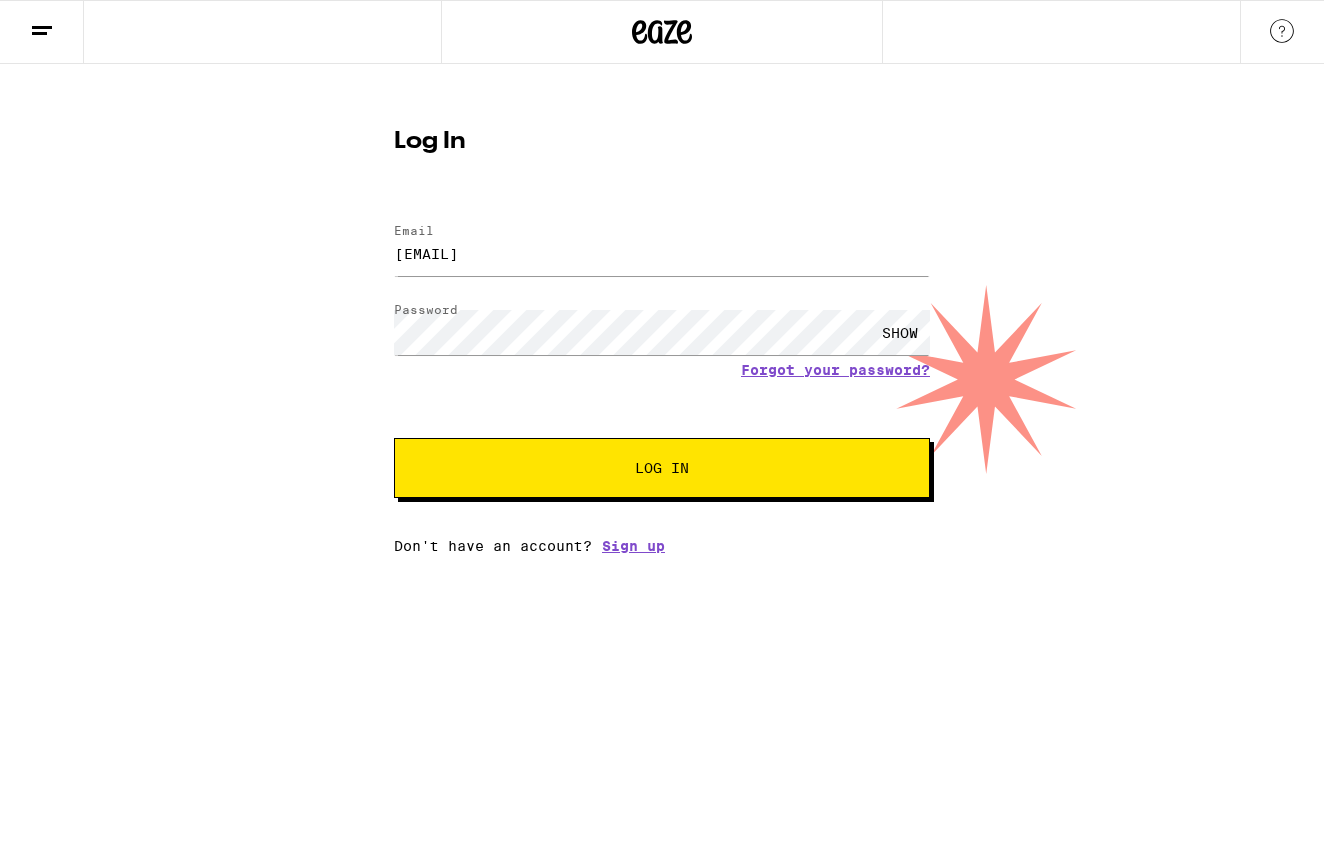 click on "Log In" at bounding box center (662, 468) 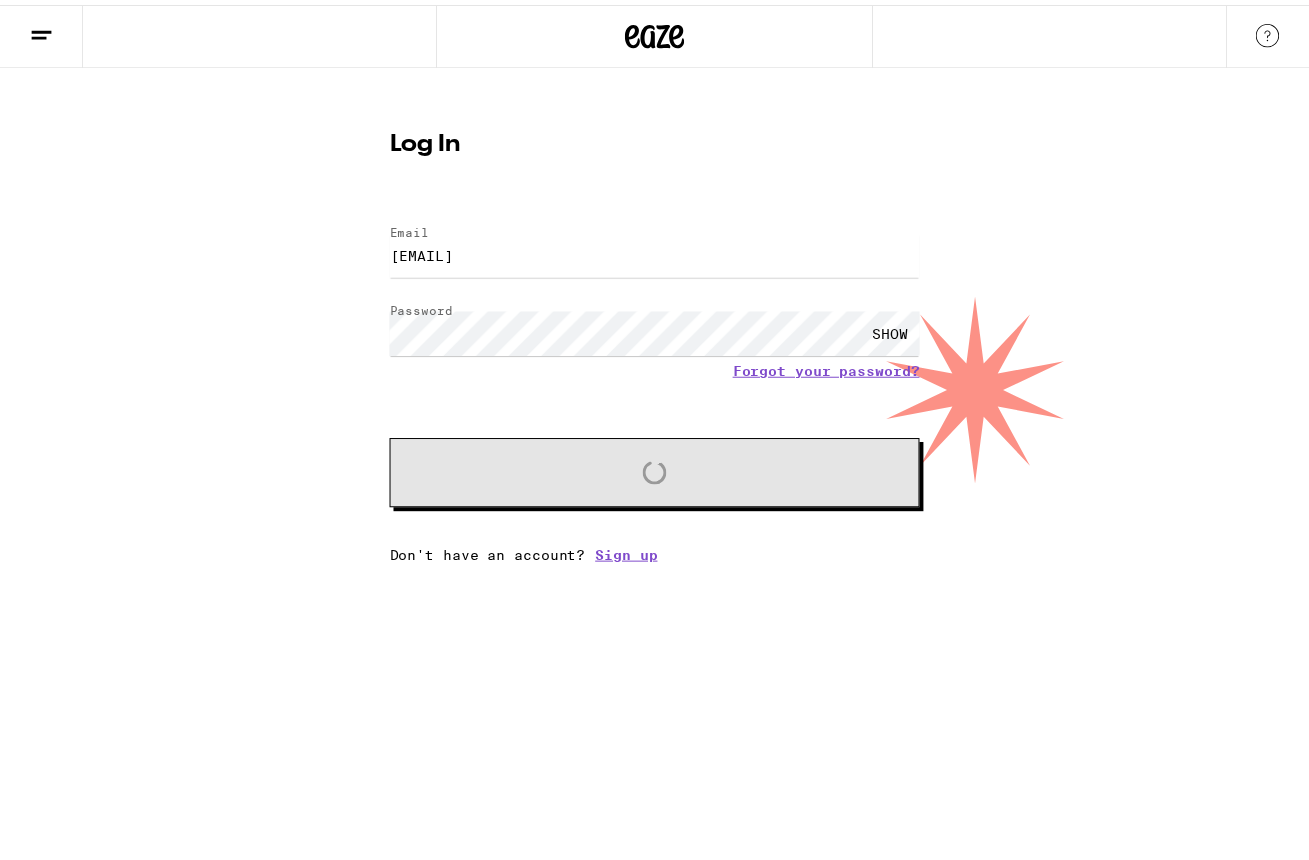 scroll, scrollTop: 0, scrollLeft: 0, axis: both 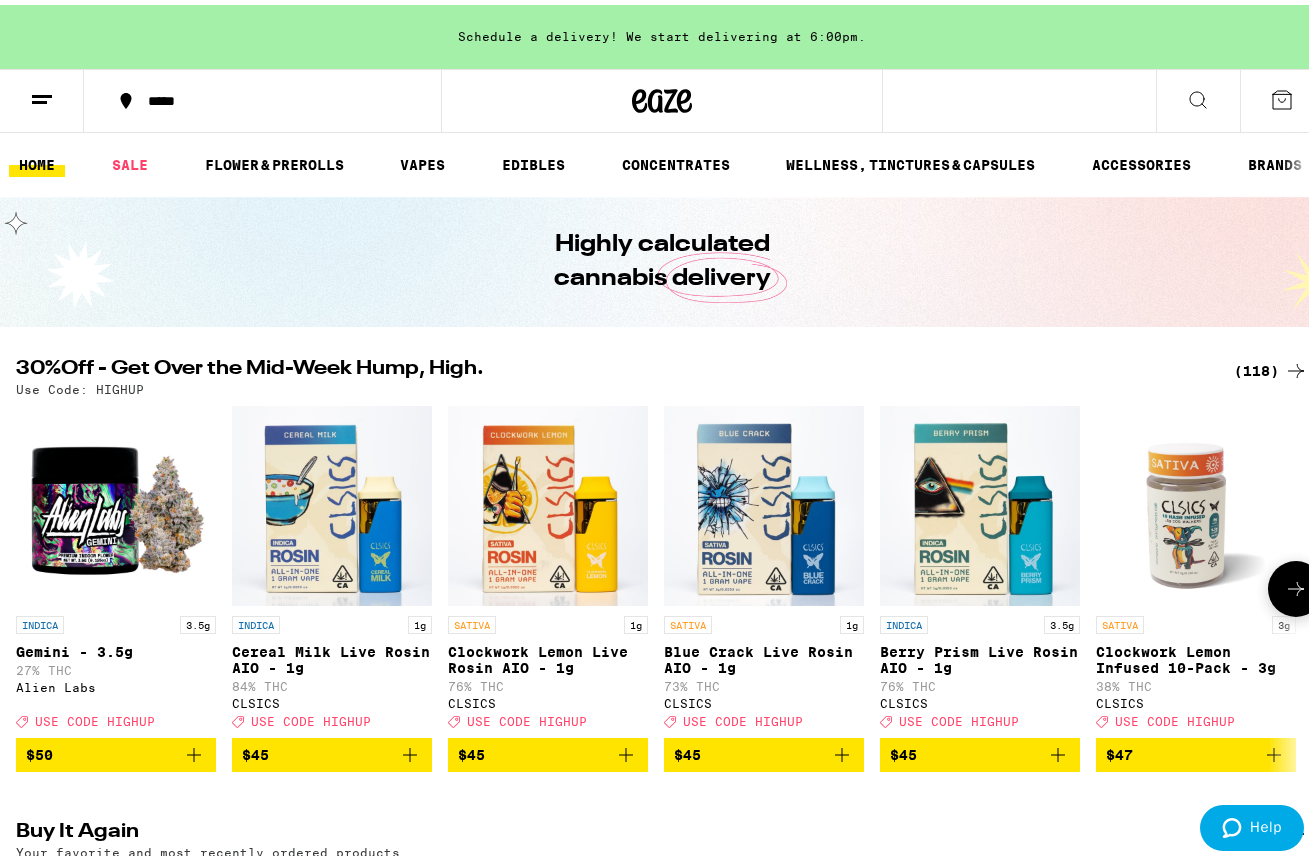 click 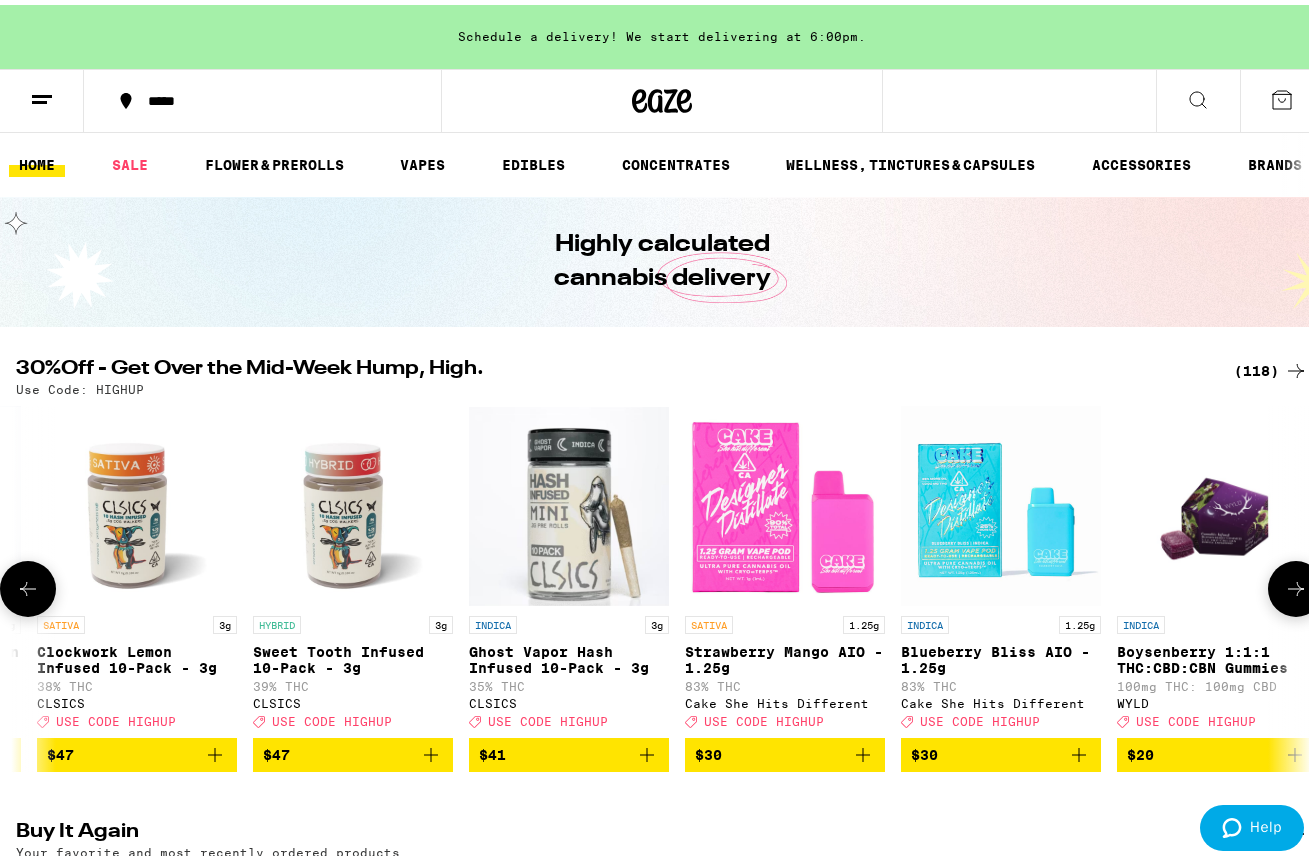 click 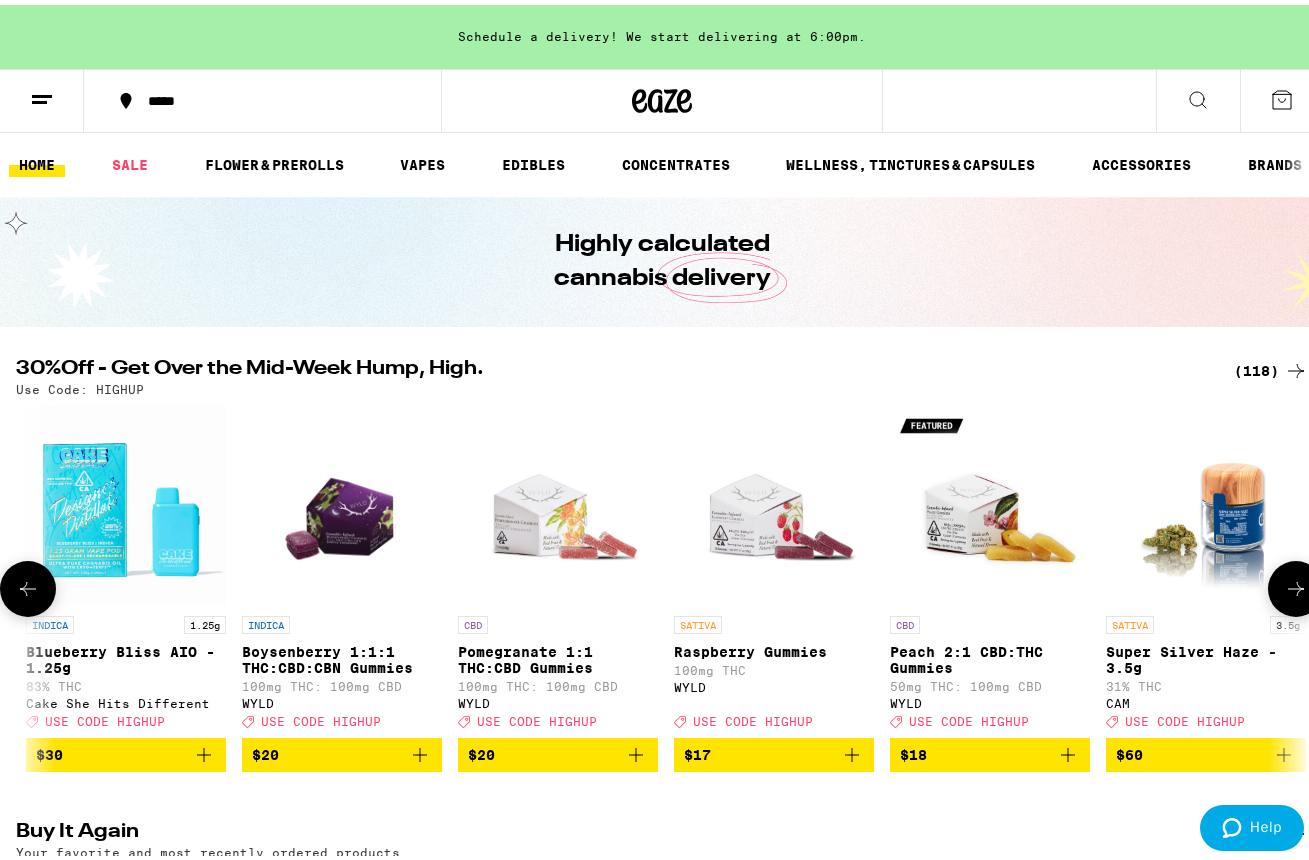 scroll, scrollTop: 0, scrollLeft: 2118, axis: horizontal 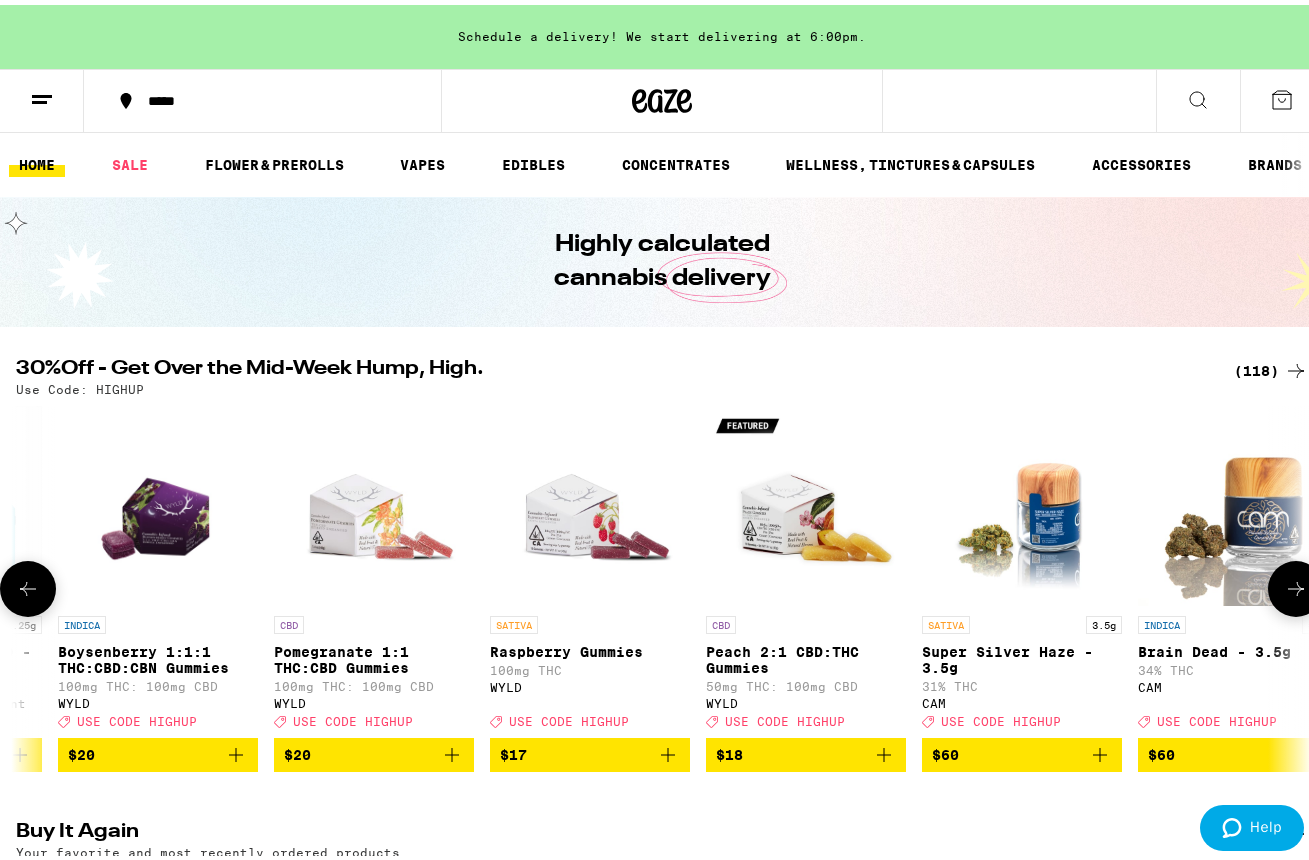 click 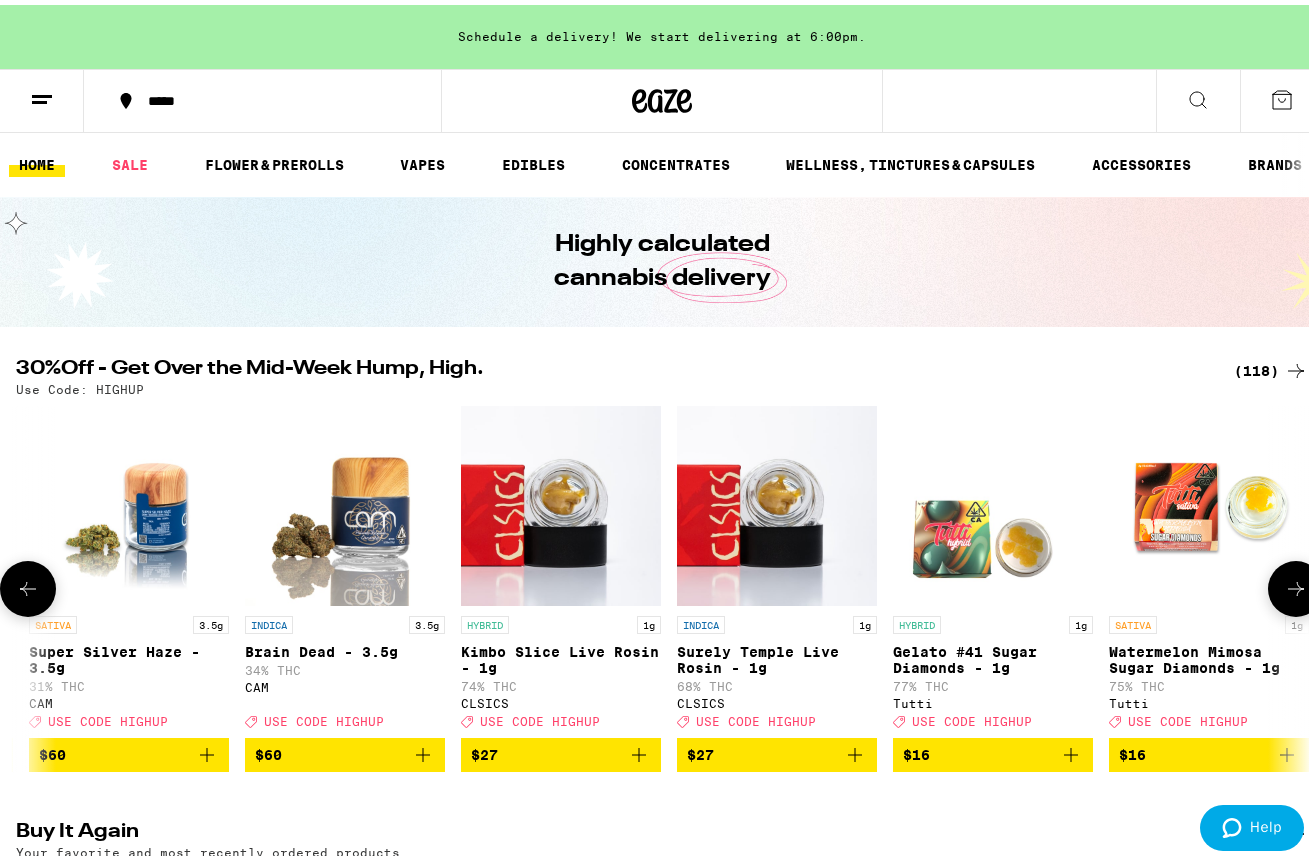 scroll, scrollTop: 0, scrollLeft: 3177, axis: horizontal 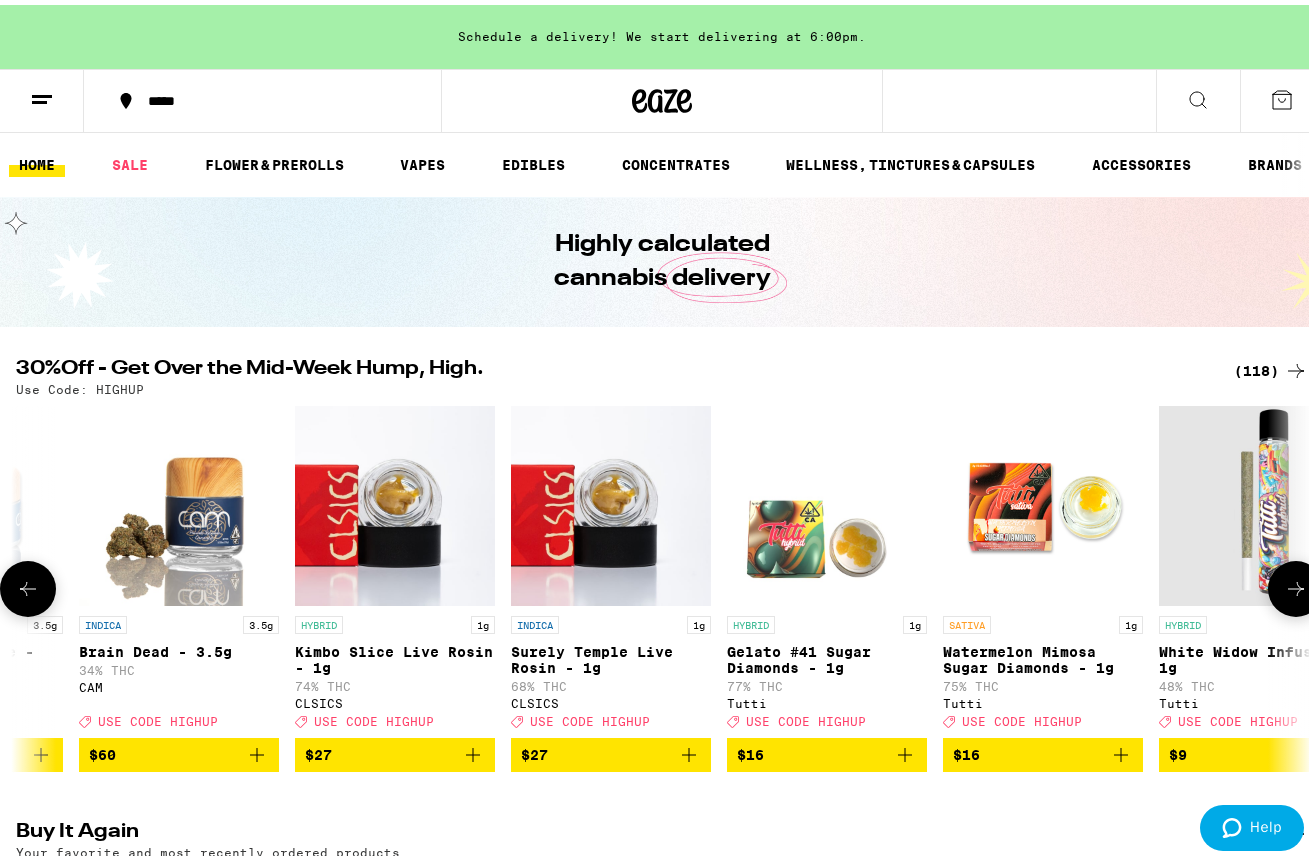 click 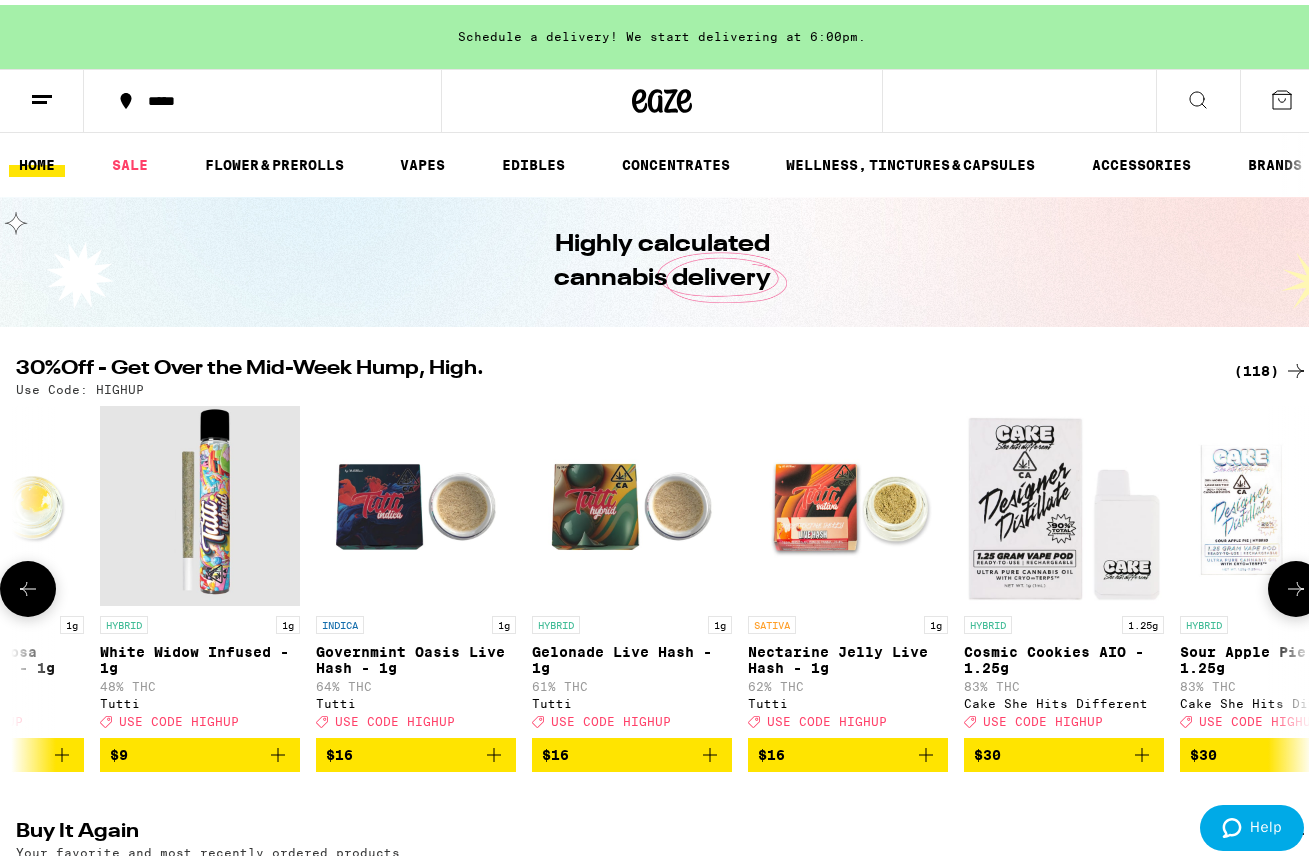 click 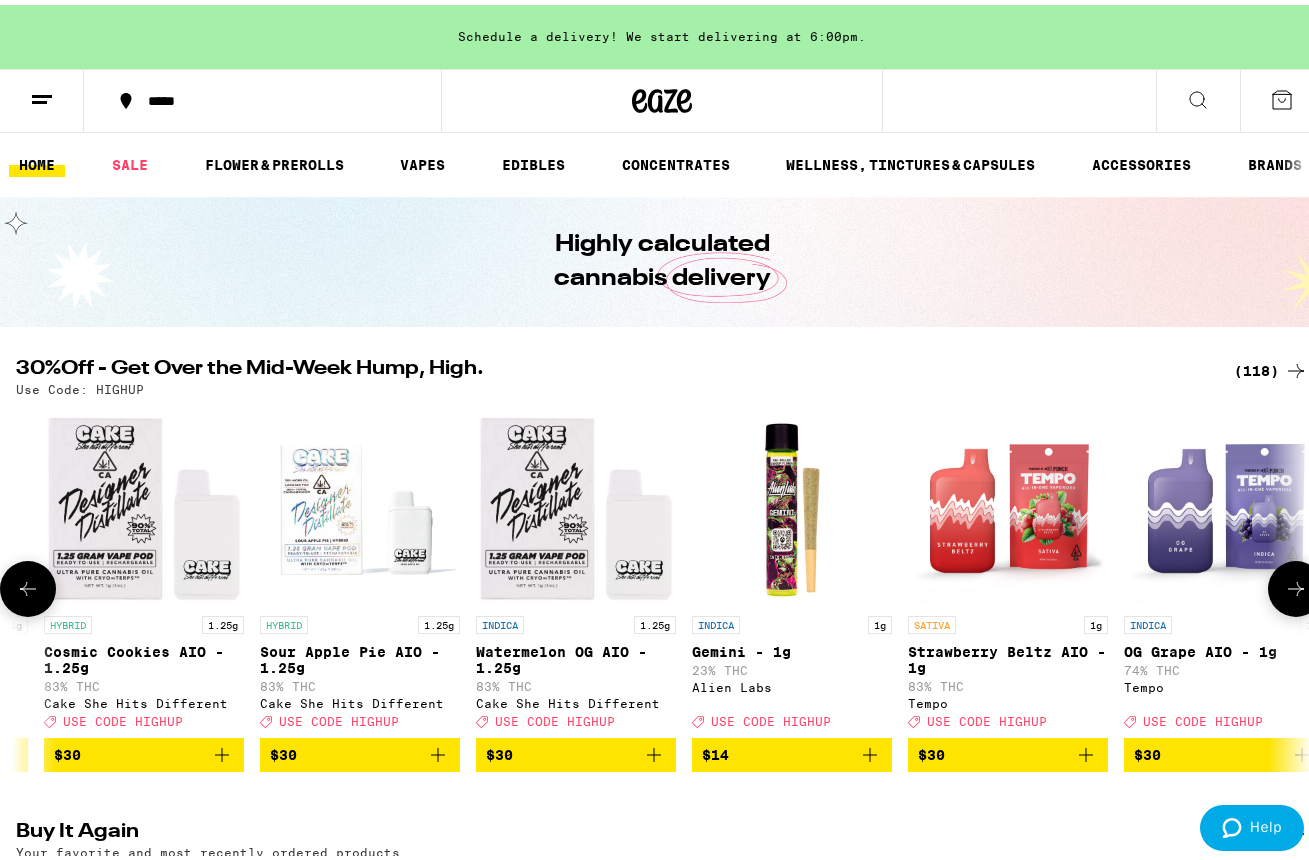 scroll, scrollTop: 0, scrollLeft: 5295, axis: horizontal 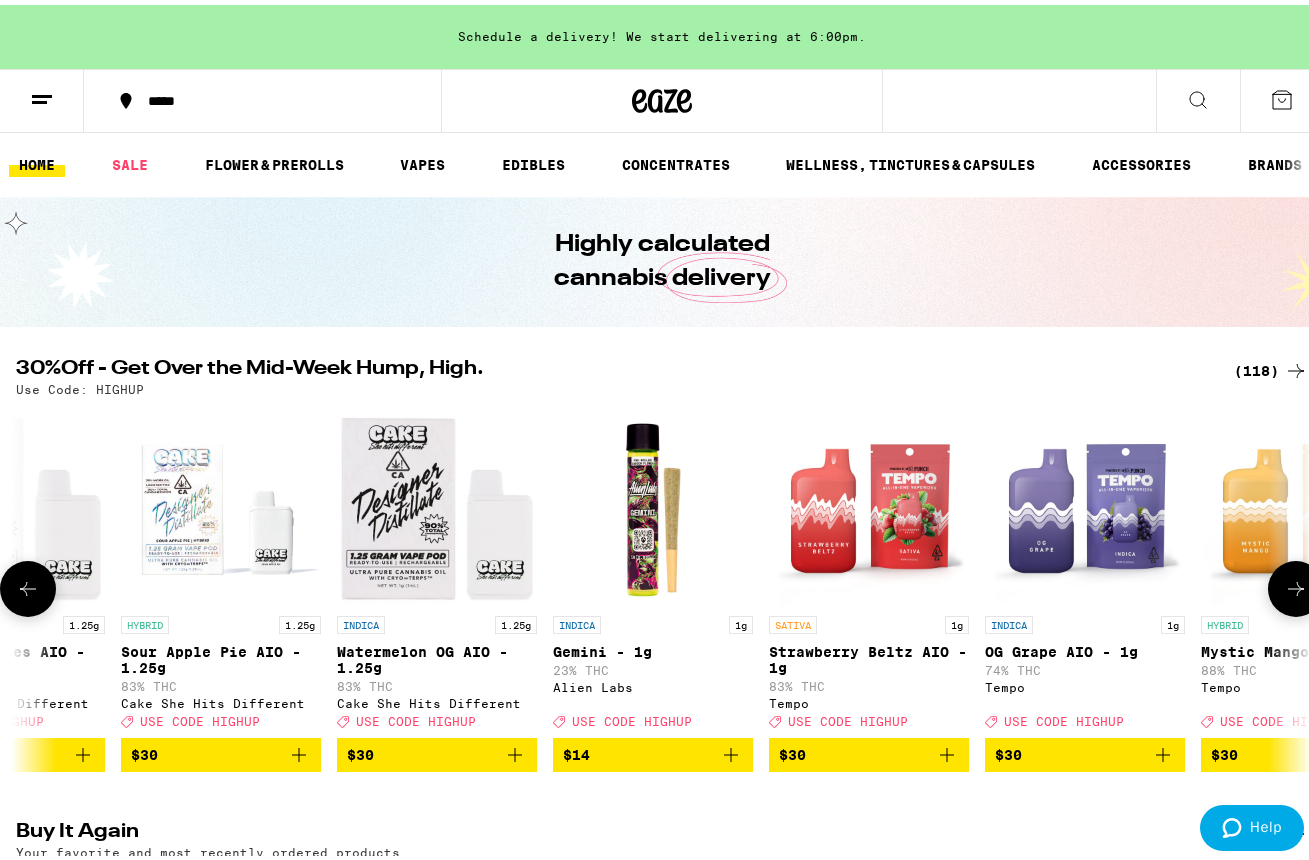 click 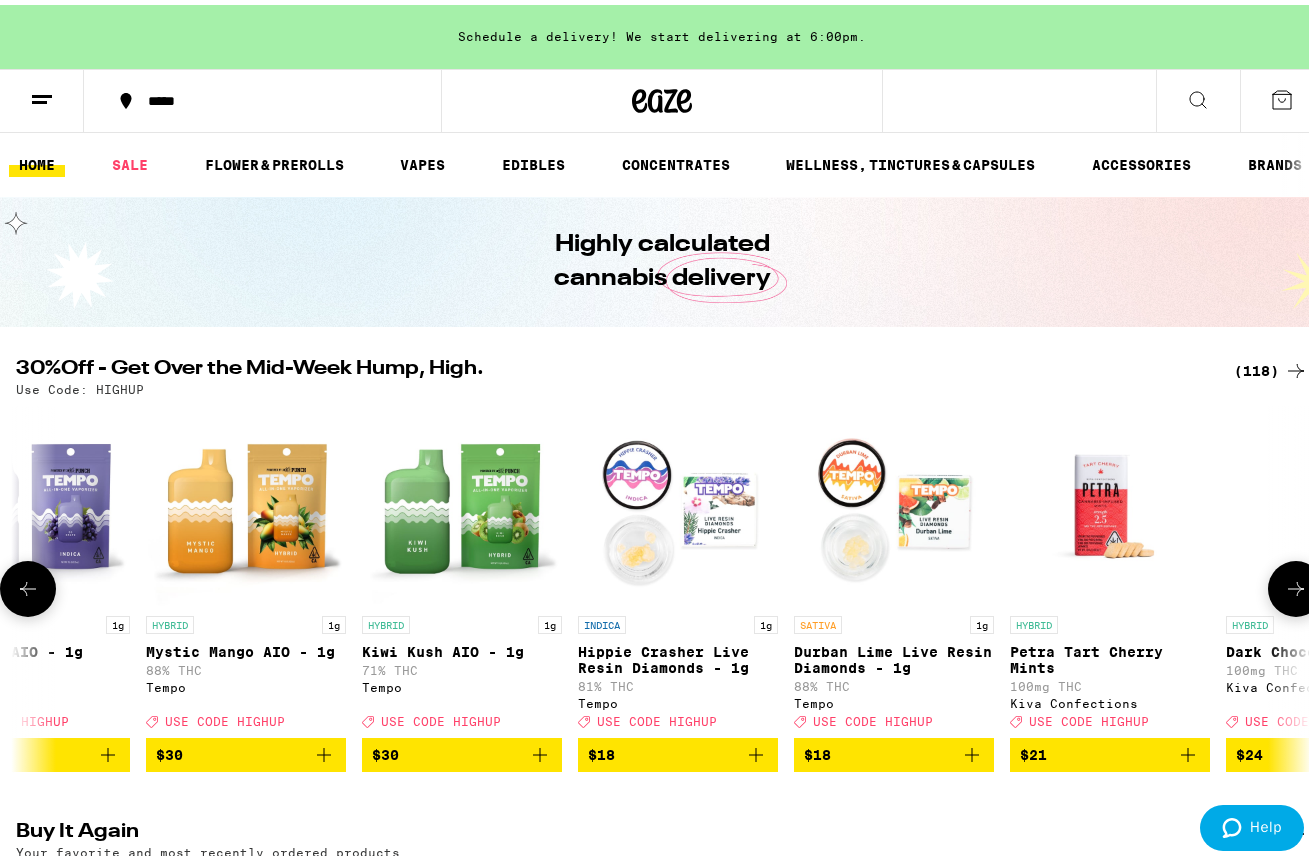 scroll, scrollTop: 0, scrollLeft: 6354, axis: horizontal 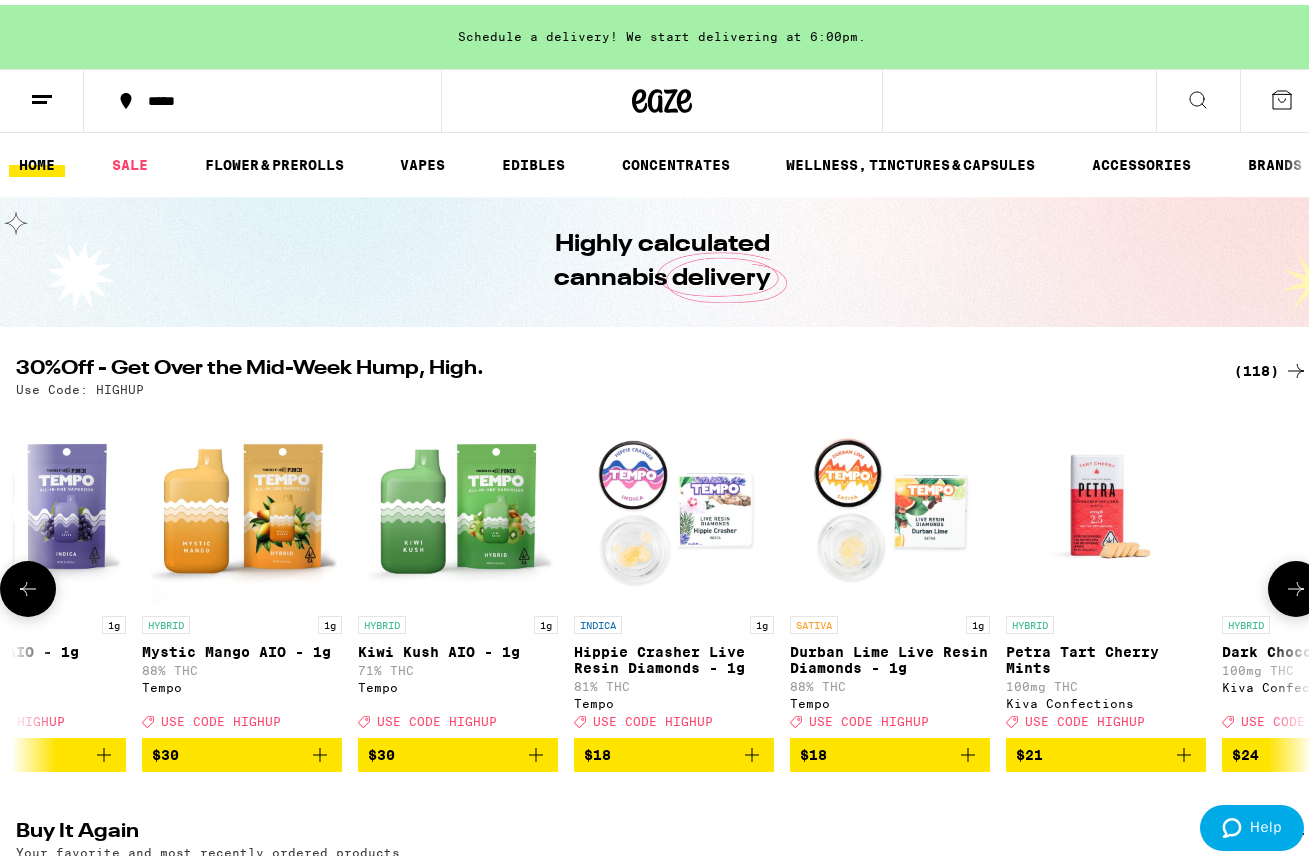 click 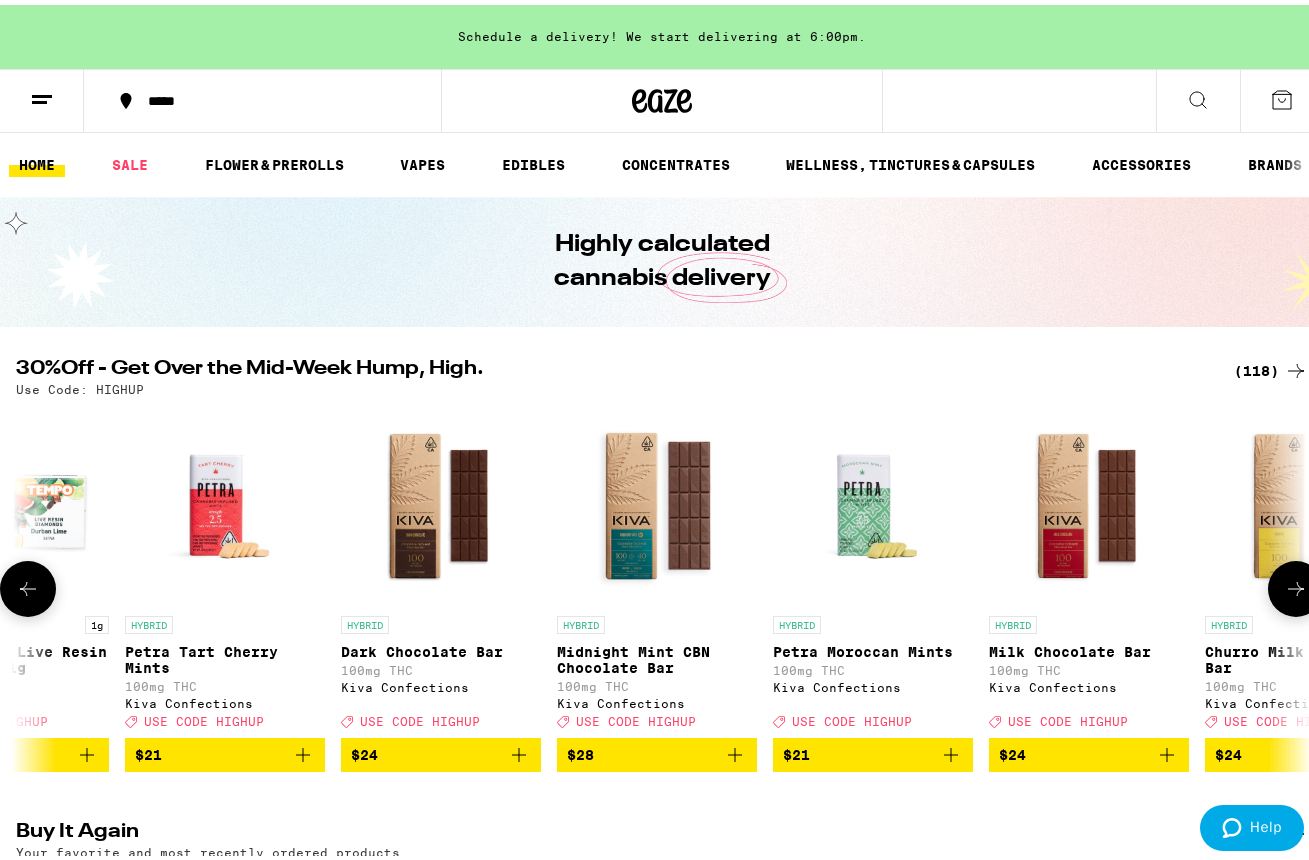 scroll, scrollTop: 0, scrollLeft: 7413, axis: horizontal 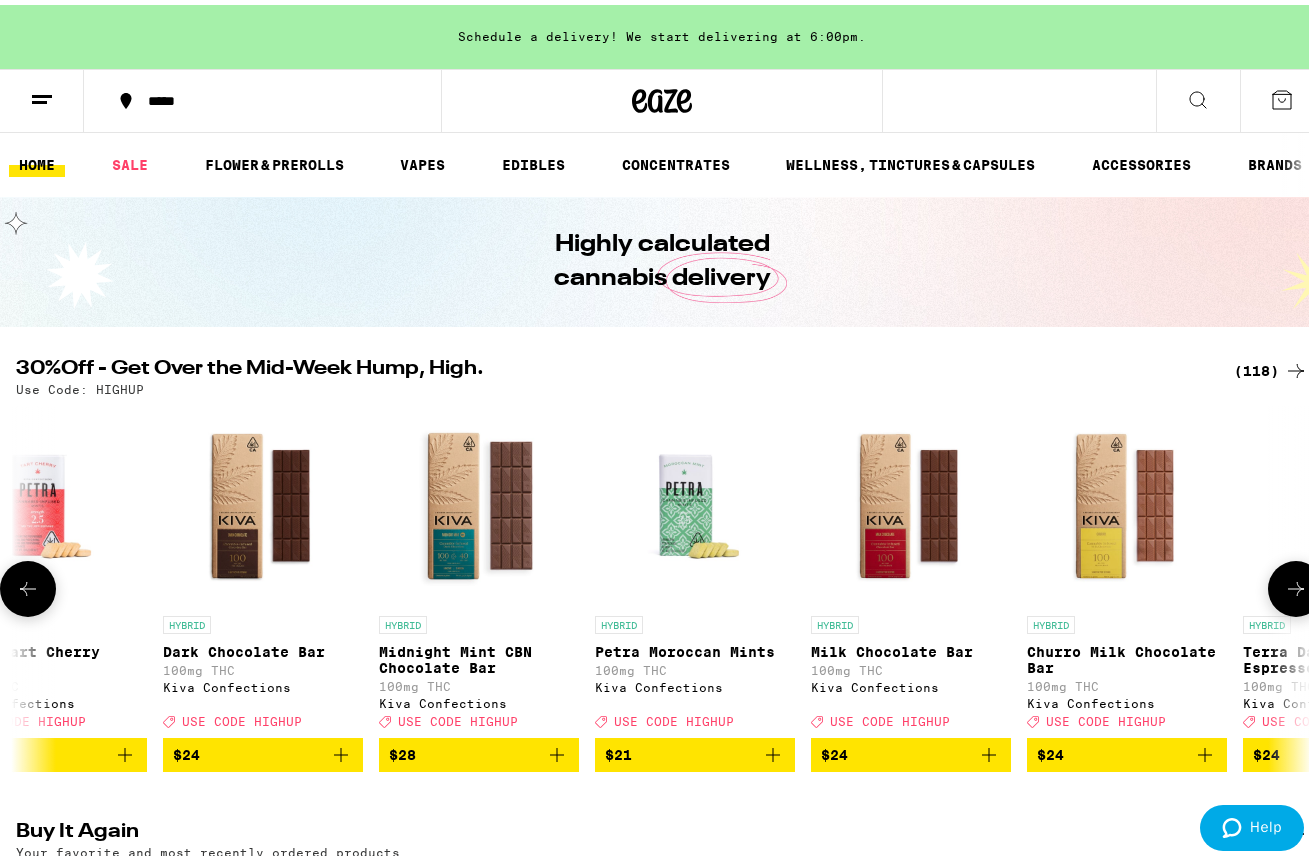 click 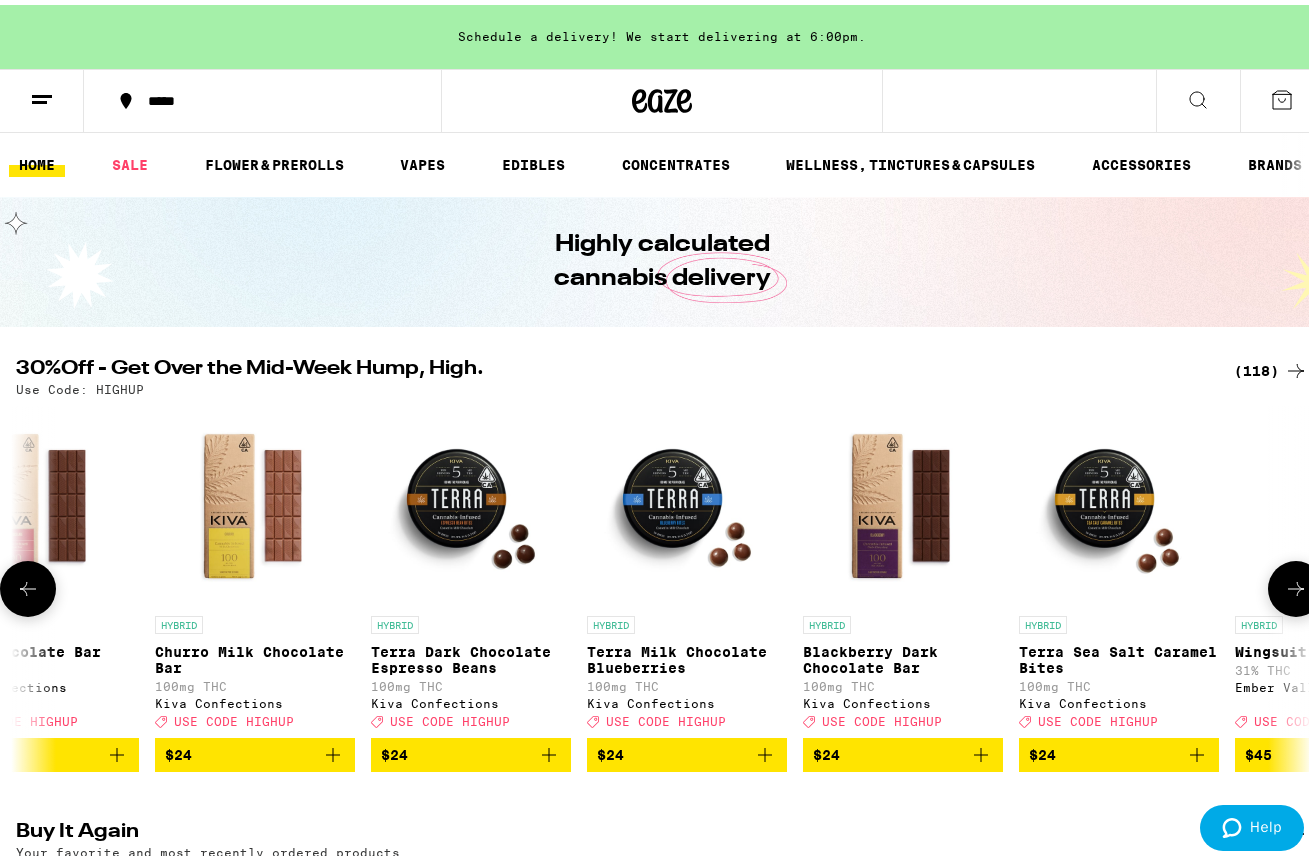 scroll, scrollTop: 0, scrollLeft: 8472, axis: horizontal 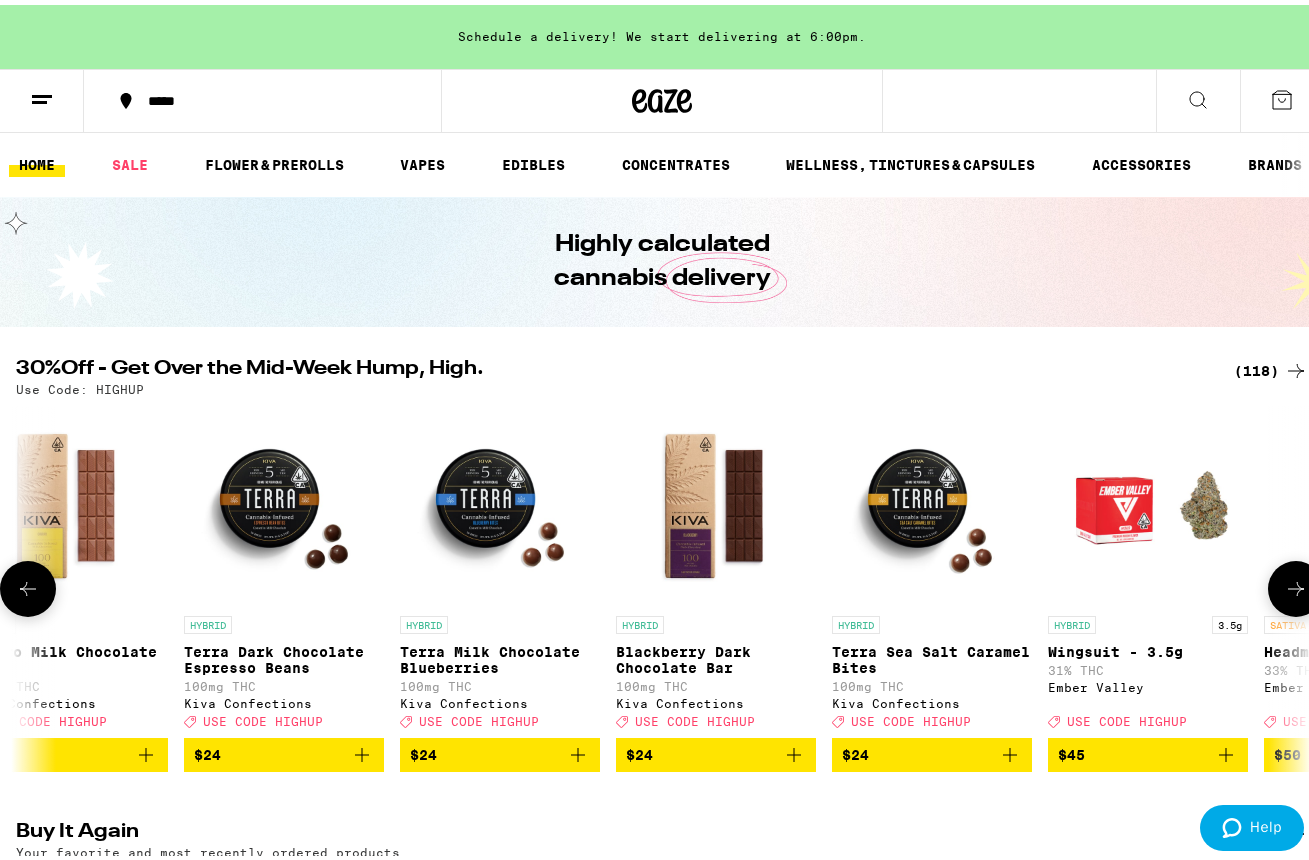 click 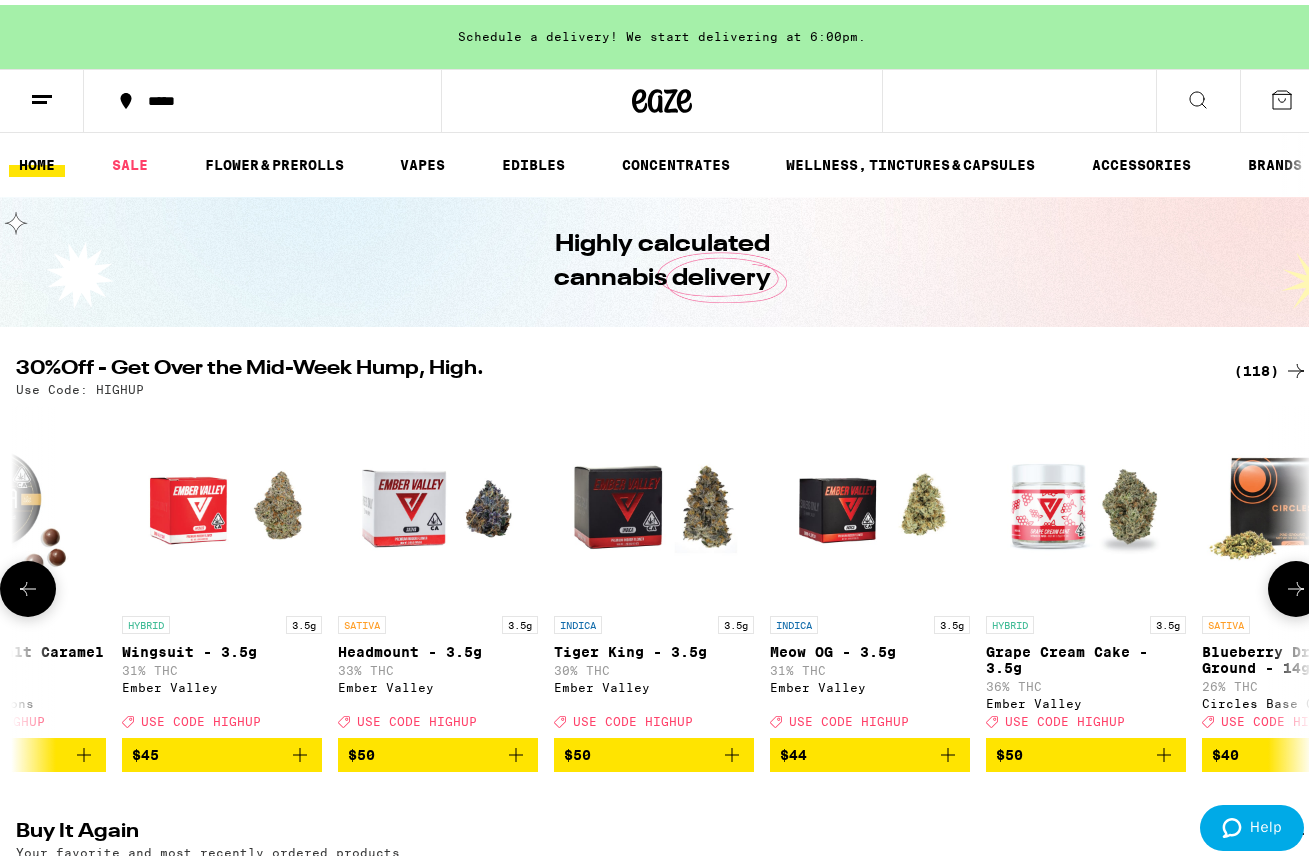 scroll, scrollTop: 0, scrollLeft: 9531, axis: horizontal 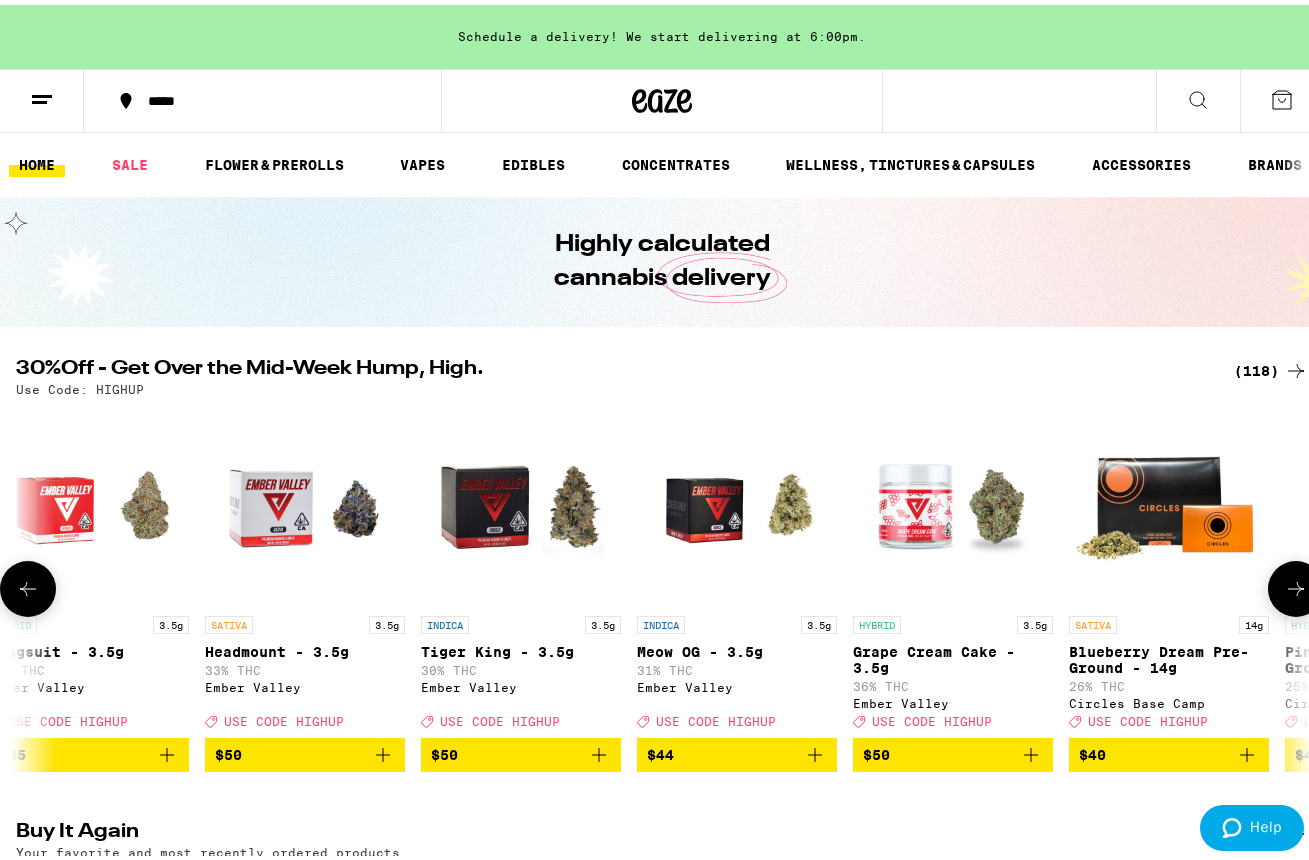 click 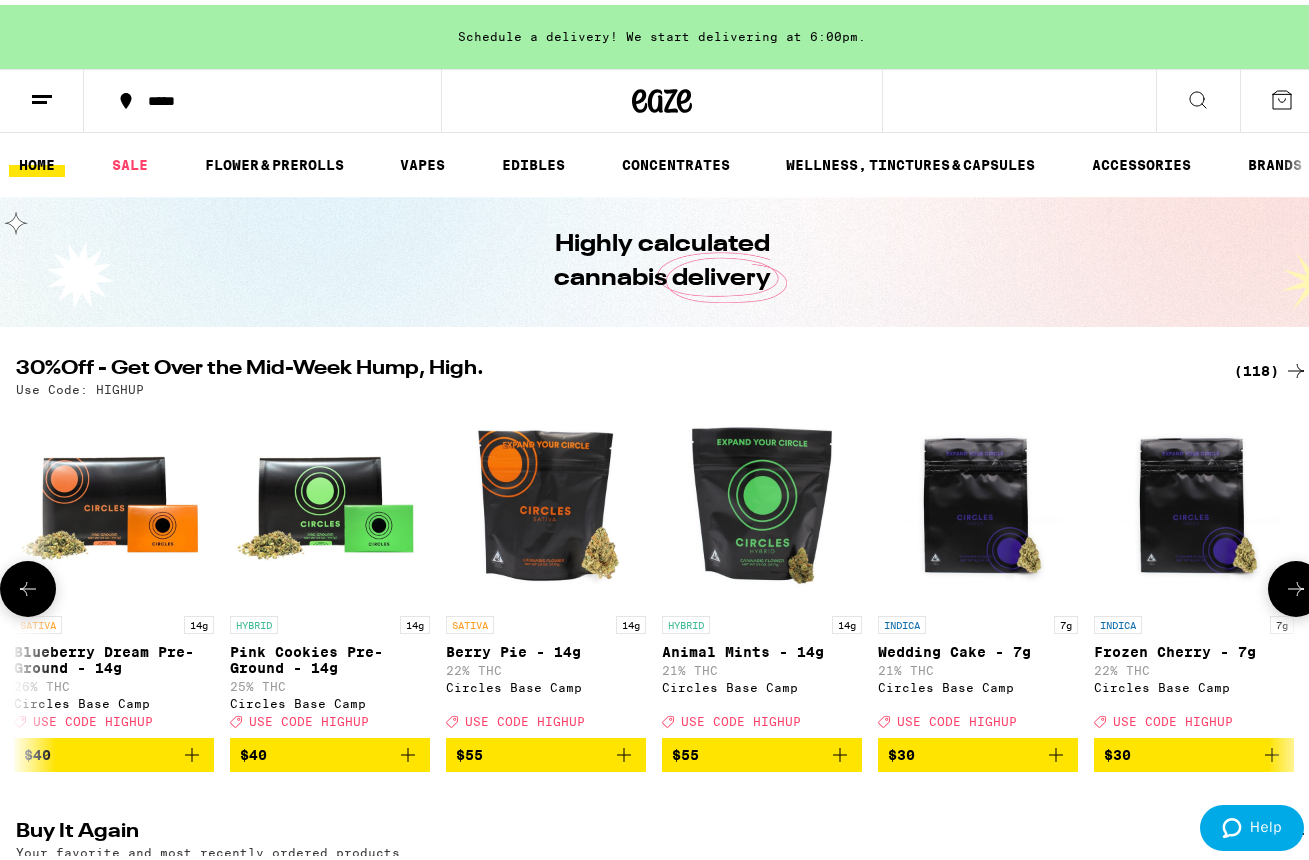 scroll, scrollTop: 0, scrollLeft: 10590, axis: horizontal 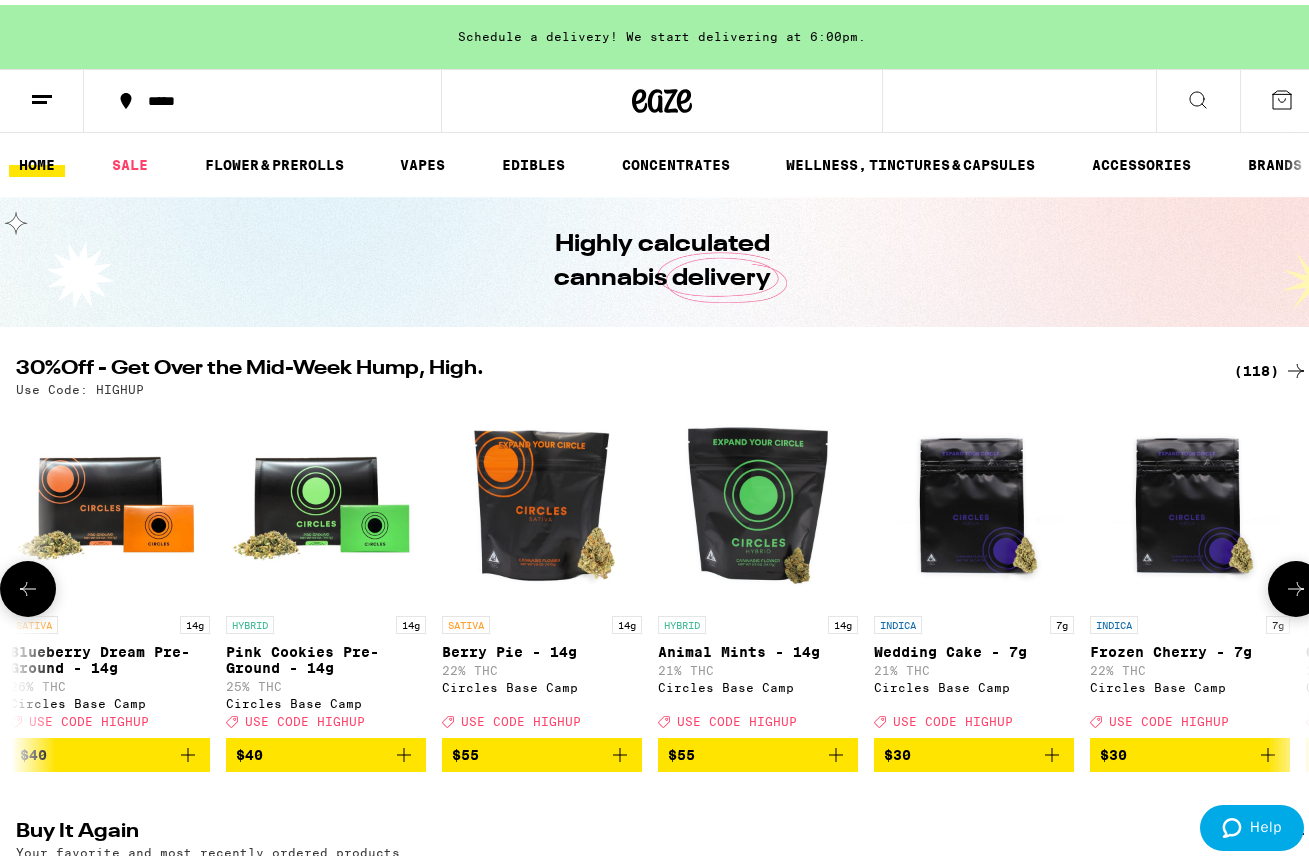 click 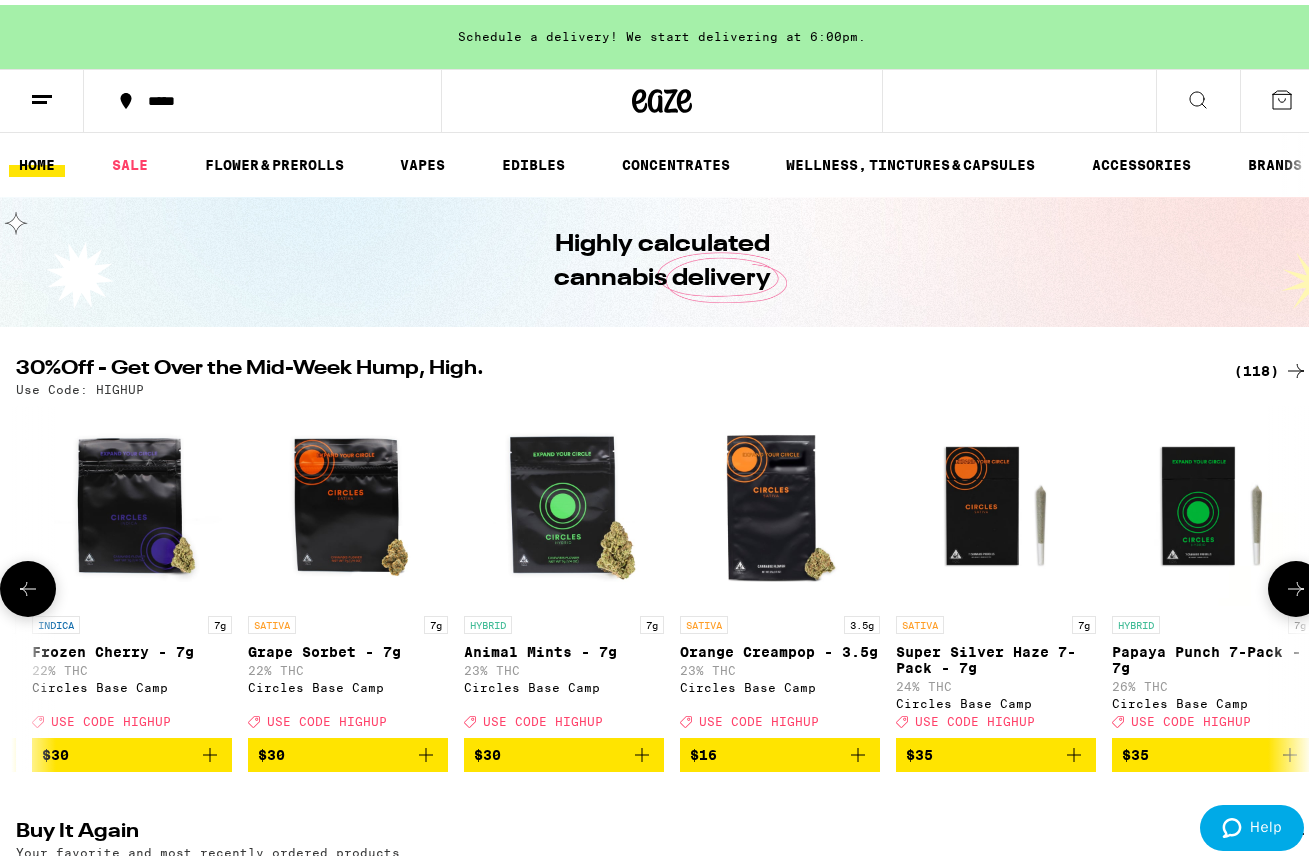 scroll, scrollTop: 0, scrollLeft: 11649, axis: horizontal 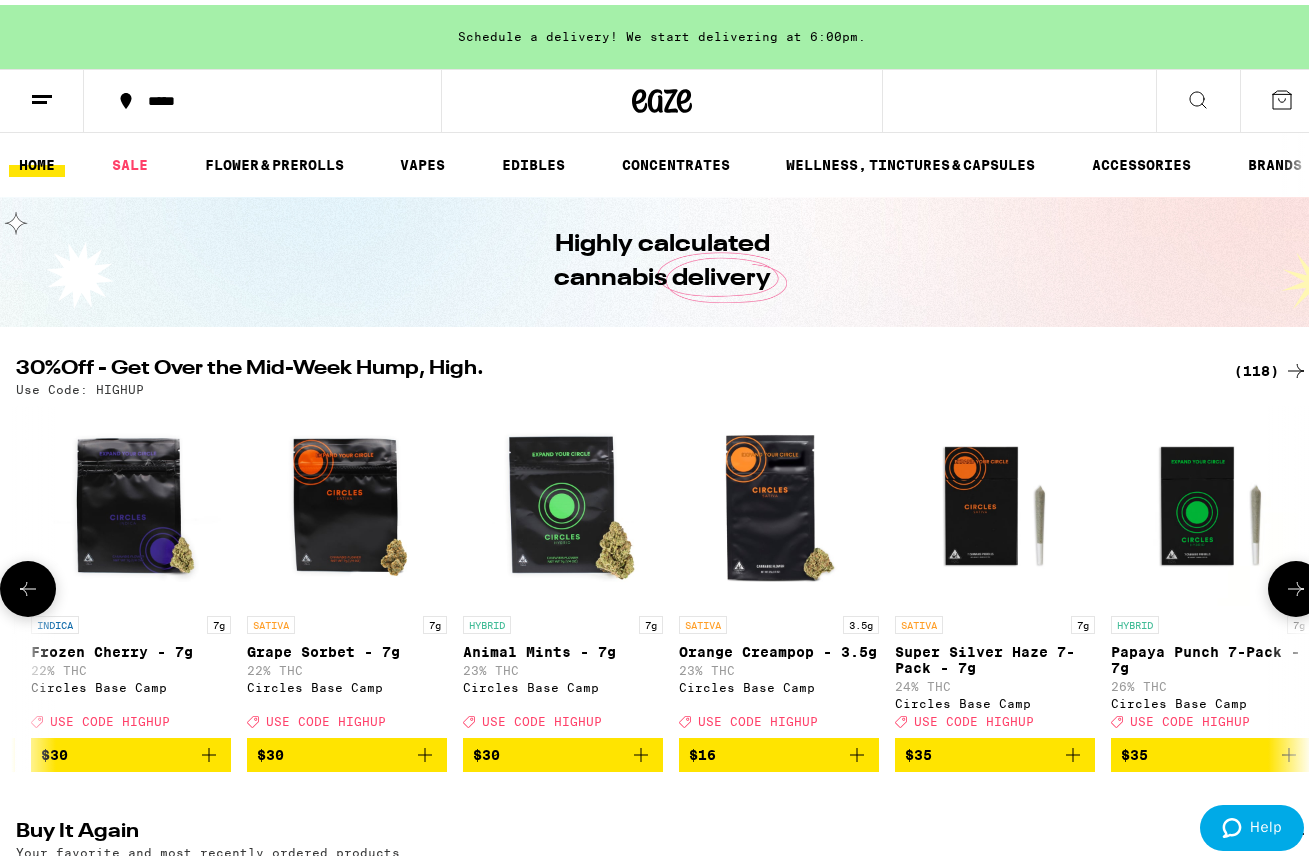 click 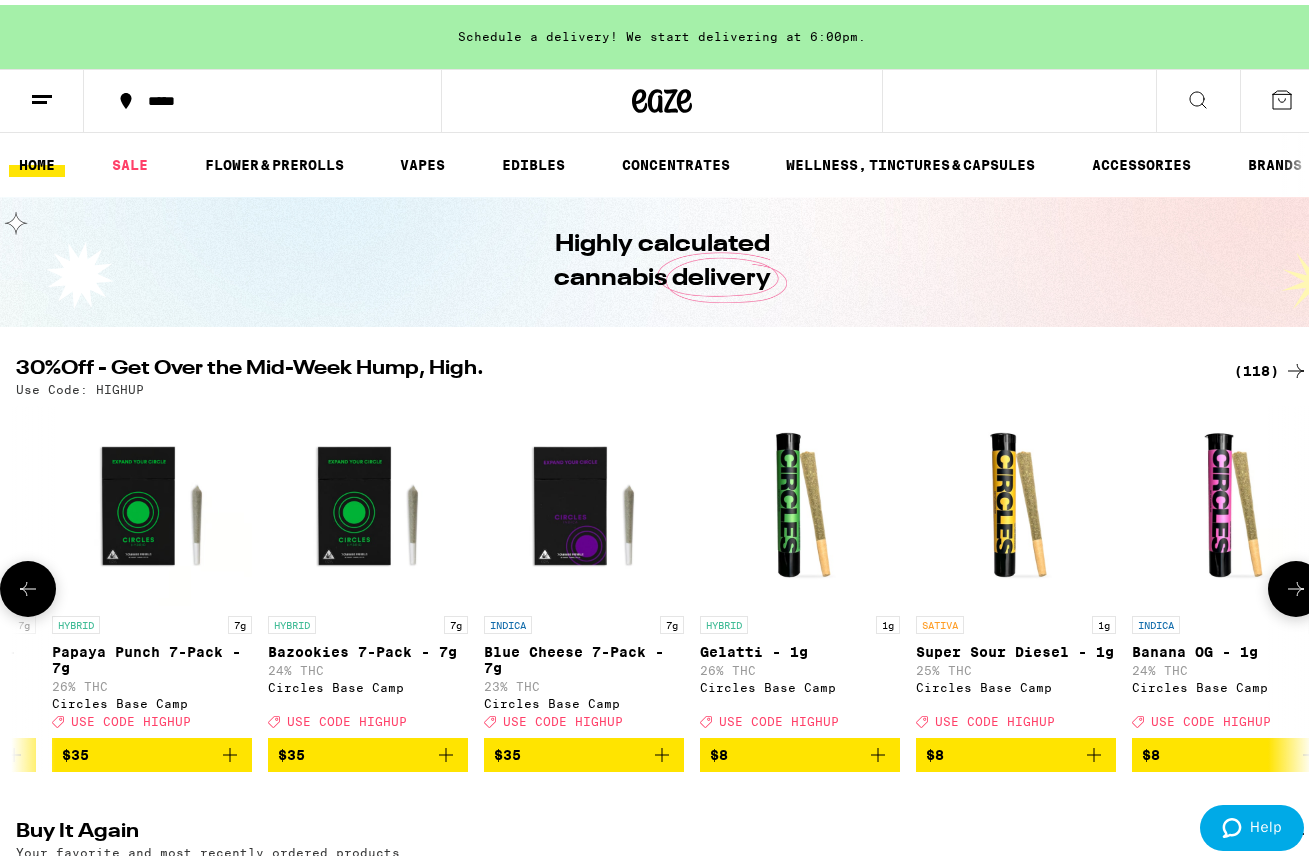 click 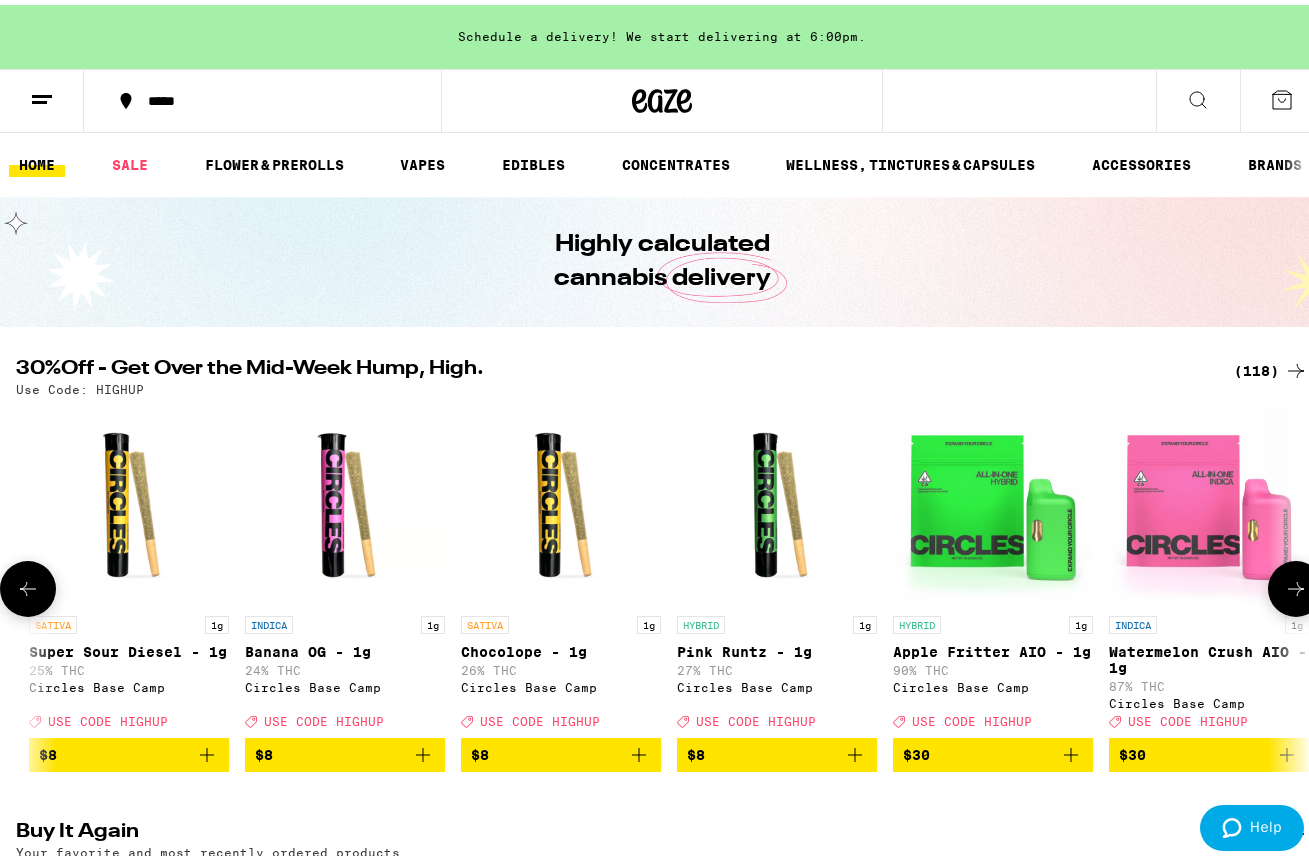 scroll, scrollTop: 0, scrollLeft: 13767, axis: horizontal 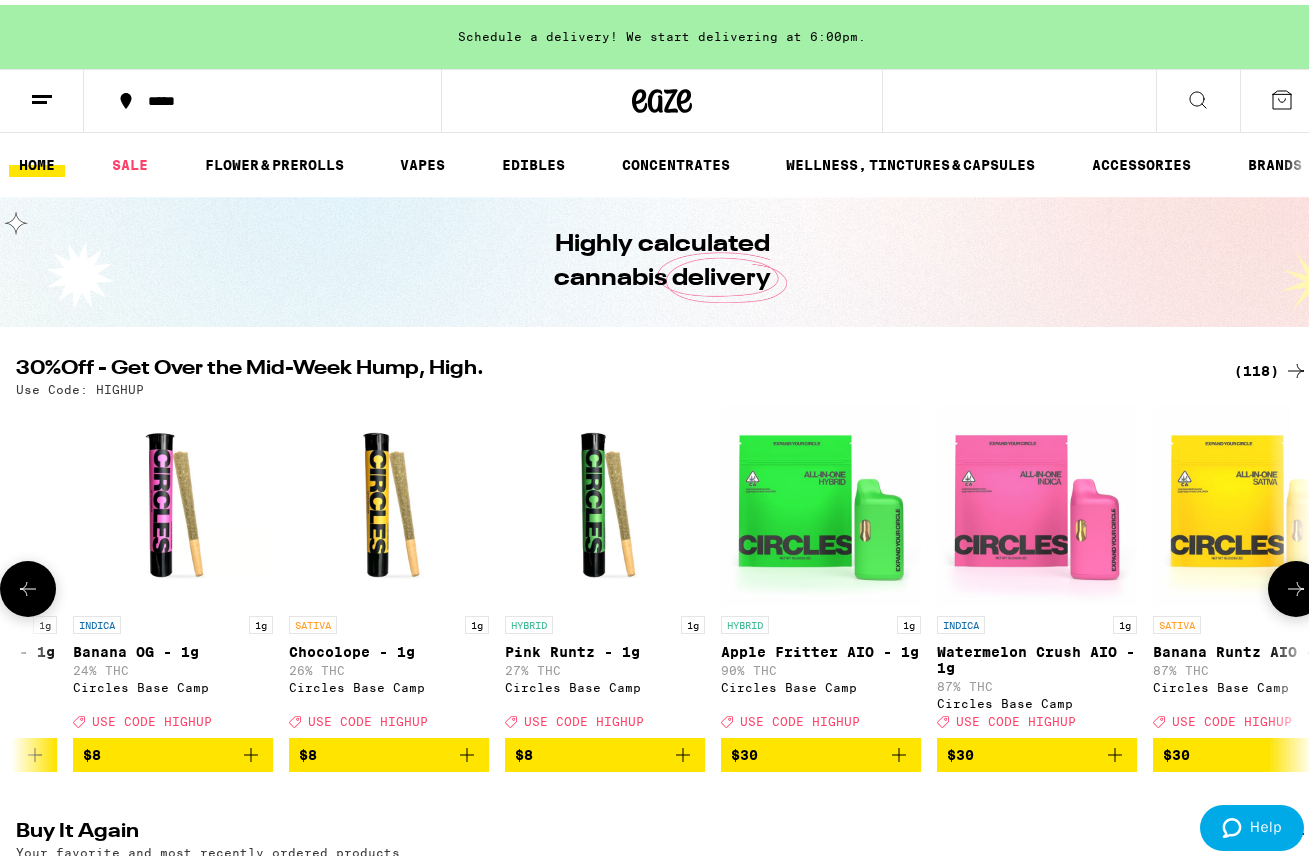 click 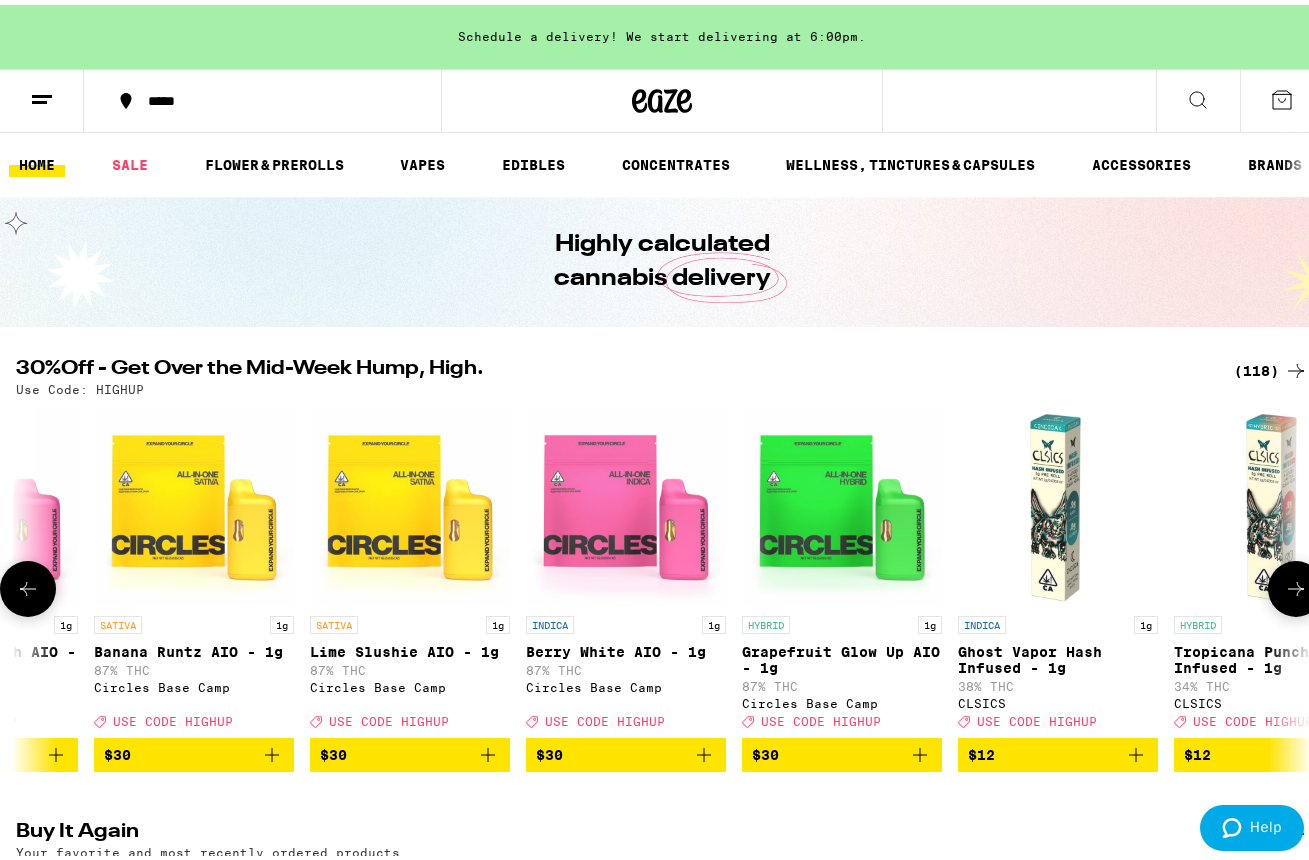 click 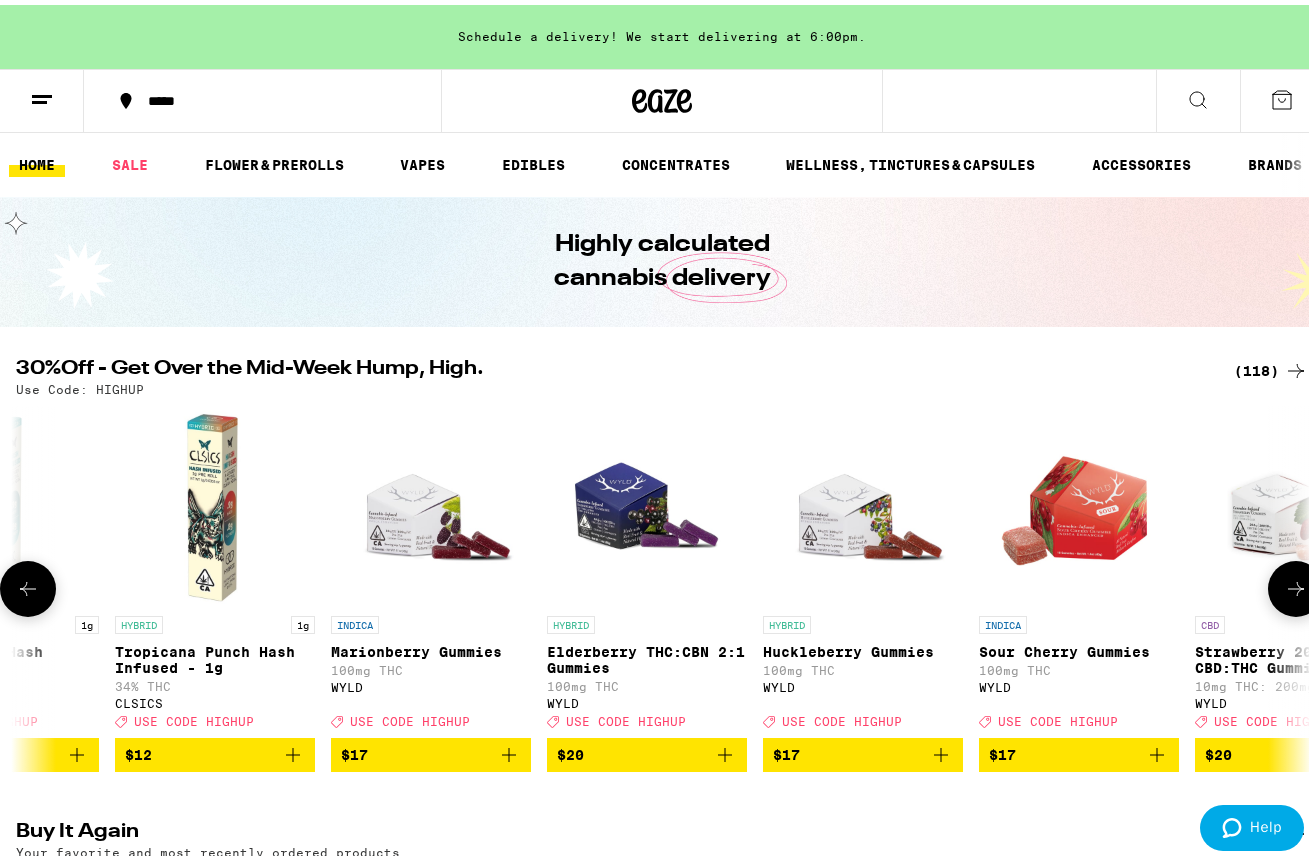 click 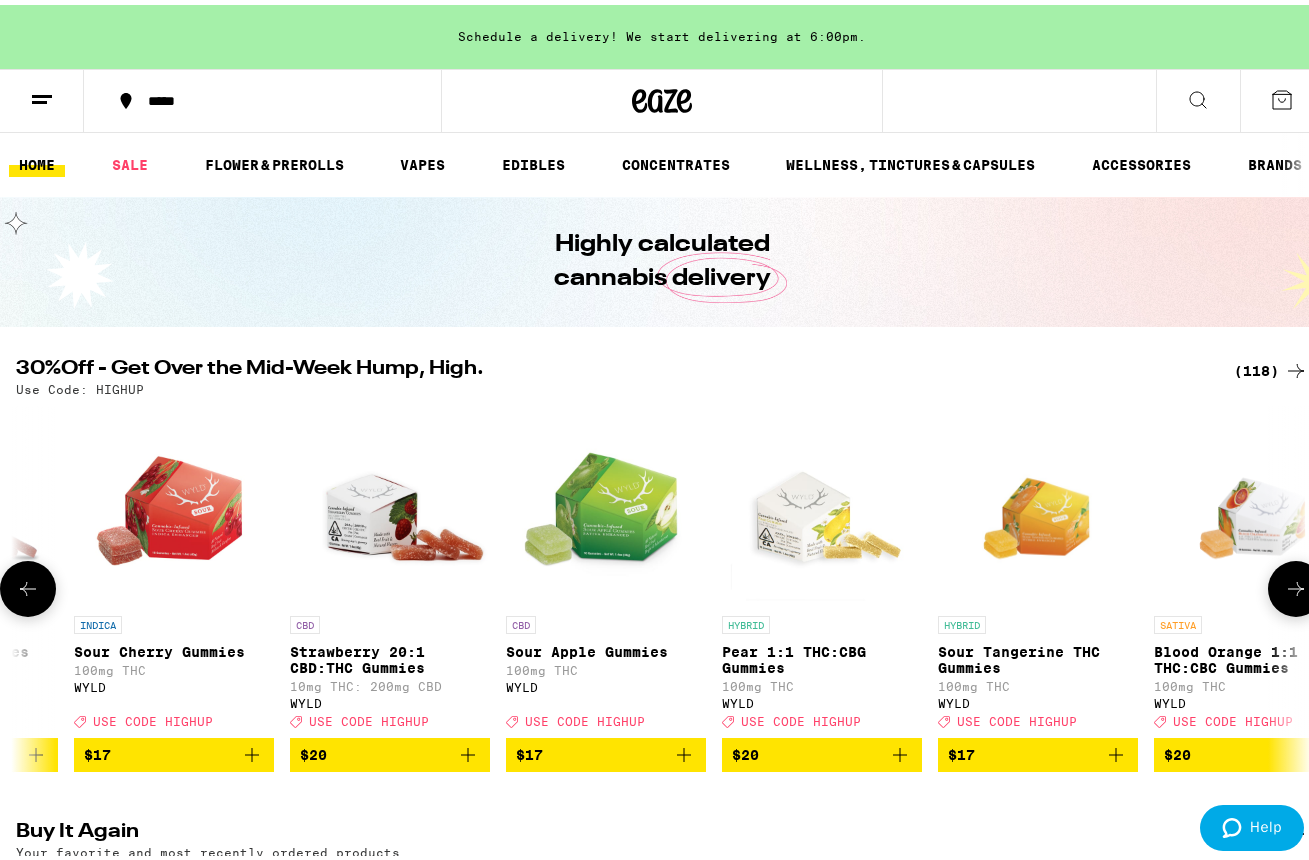 scroll, scrollTop: 0, scrollLeft: 16944, axis: horizontal 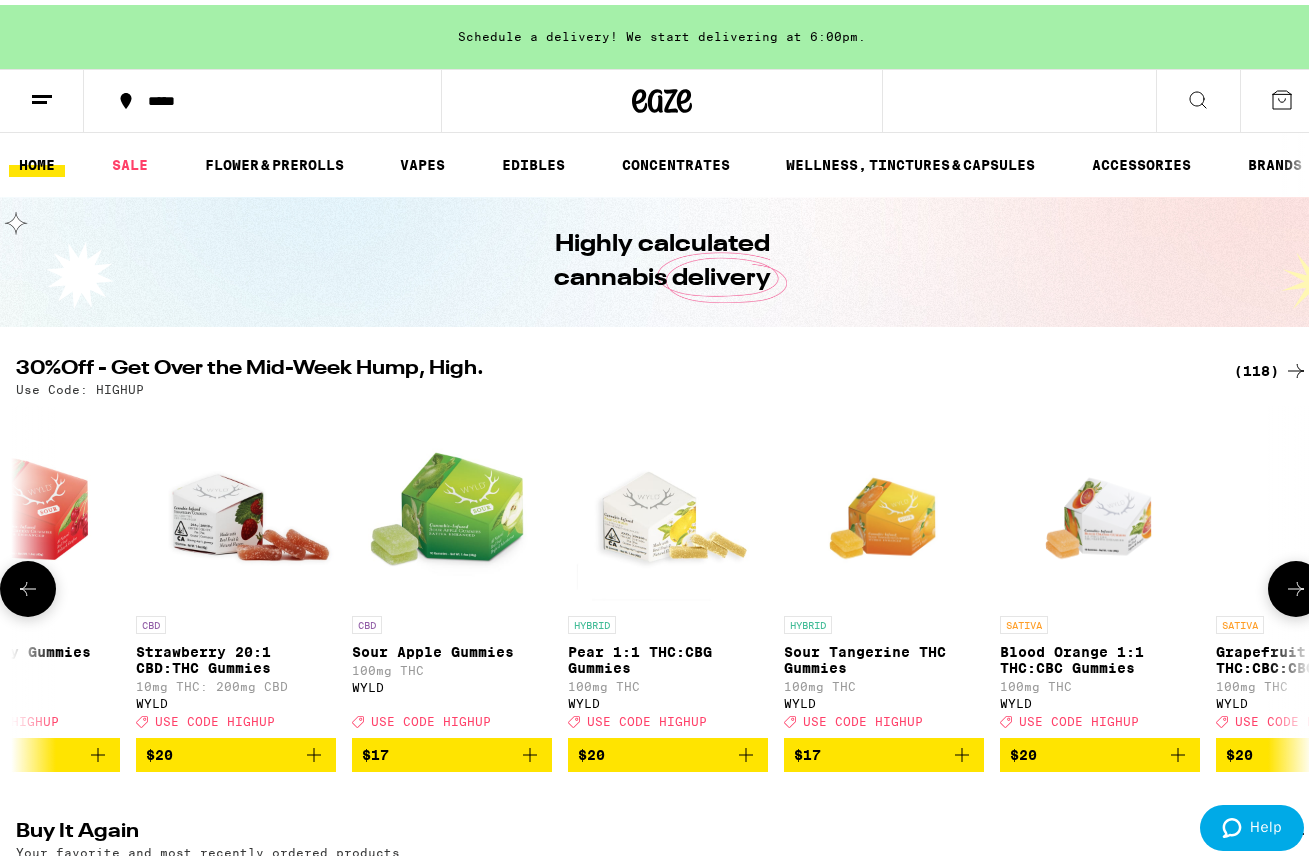 click 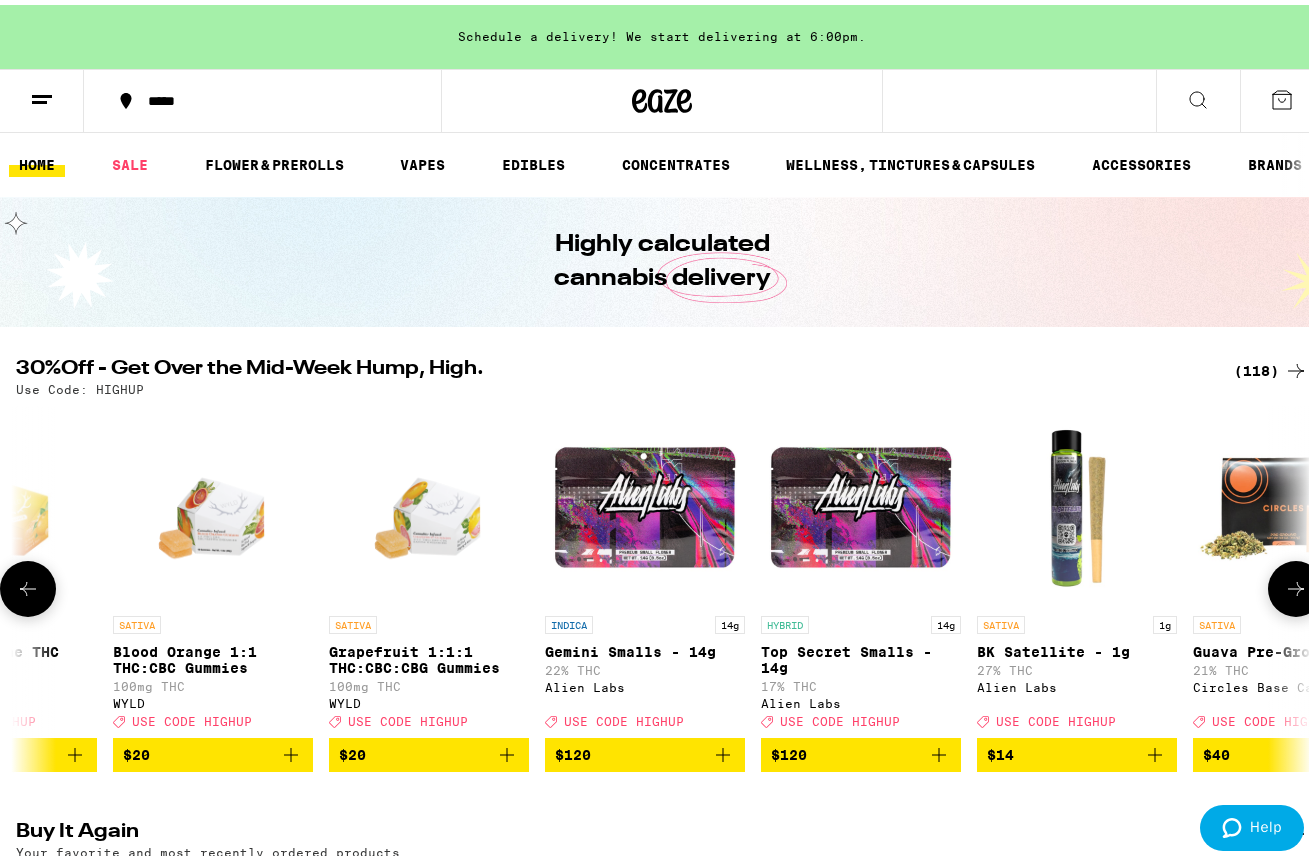 scroll, scrollTop: 0, scrollLeft: 18003, axis: horizontal 